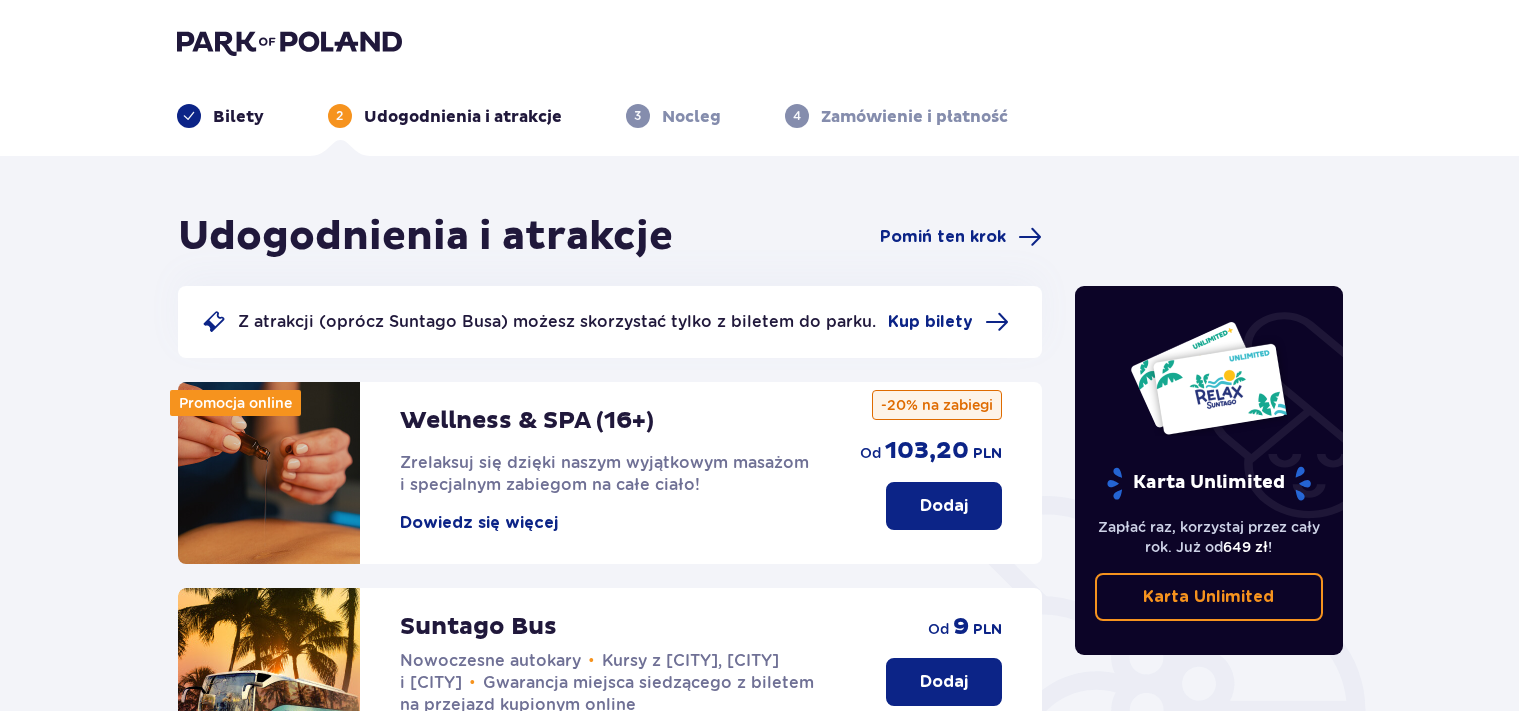 scroll, scrollTop: 0, scrollLeft: 0, axis: both 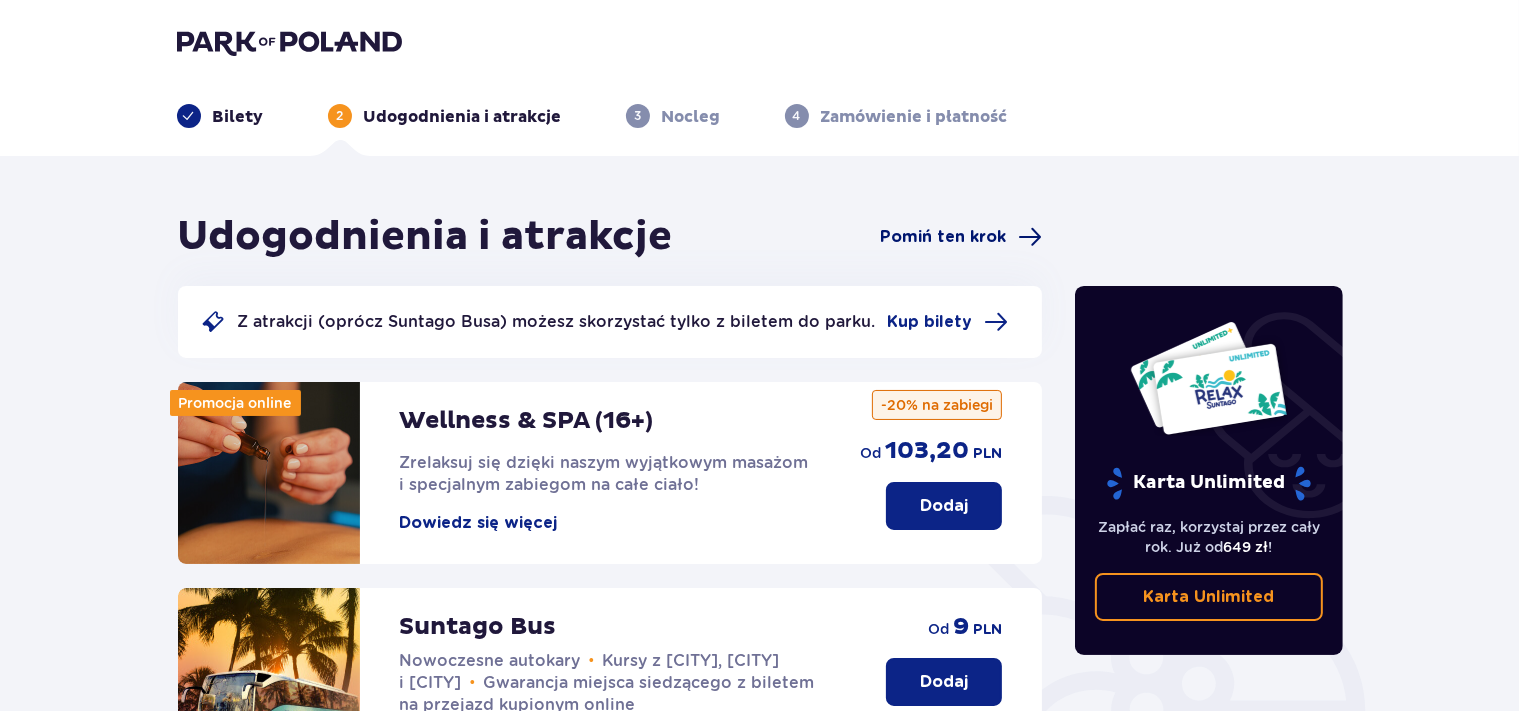 click on "Pomiń ten krok" at bounding box center (943, 237) 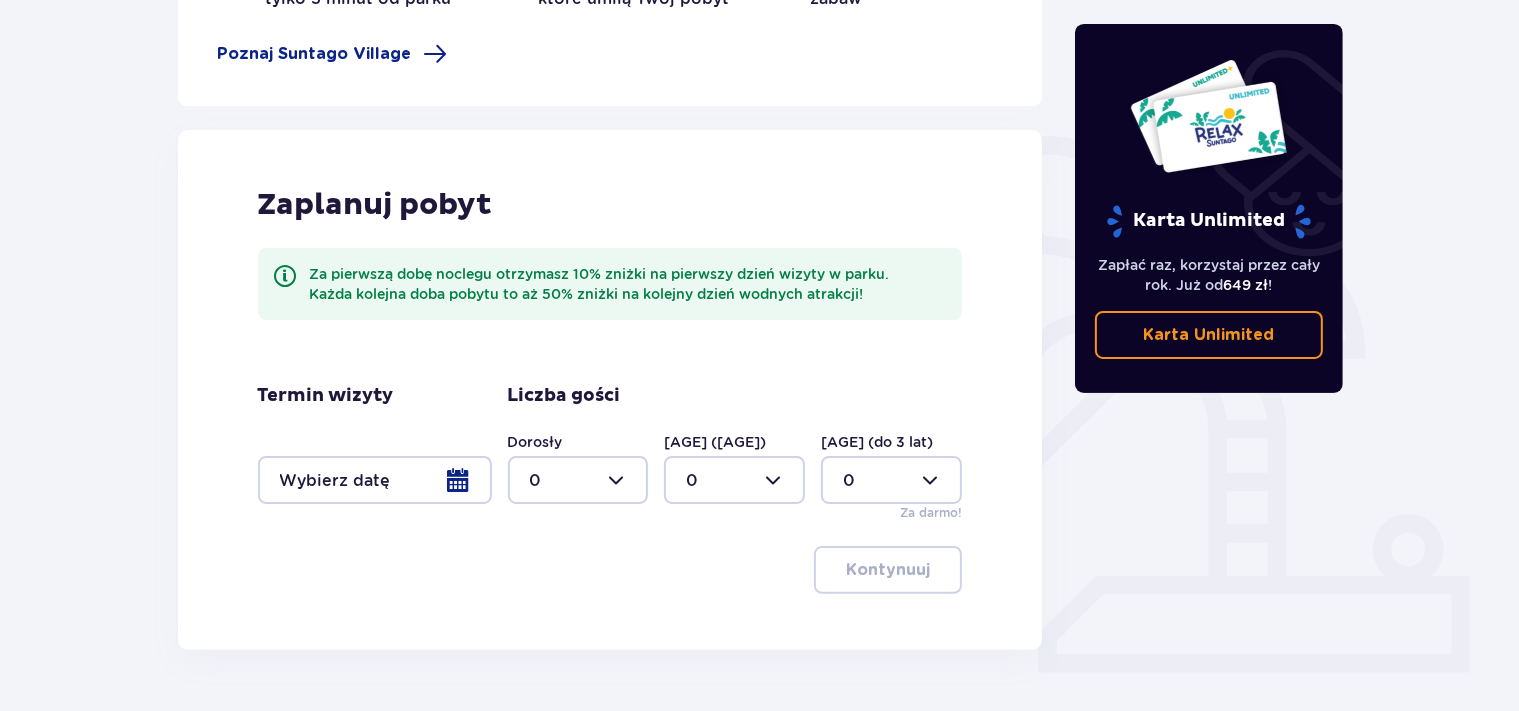 scroll, scrollTop: 419, scrollLeft: 0, axis: vertical 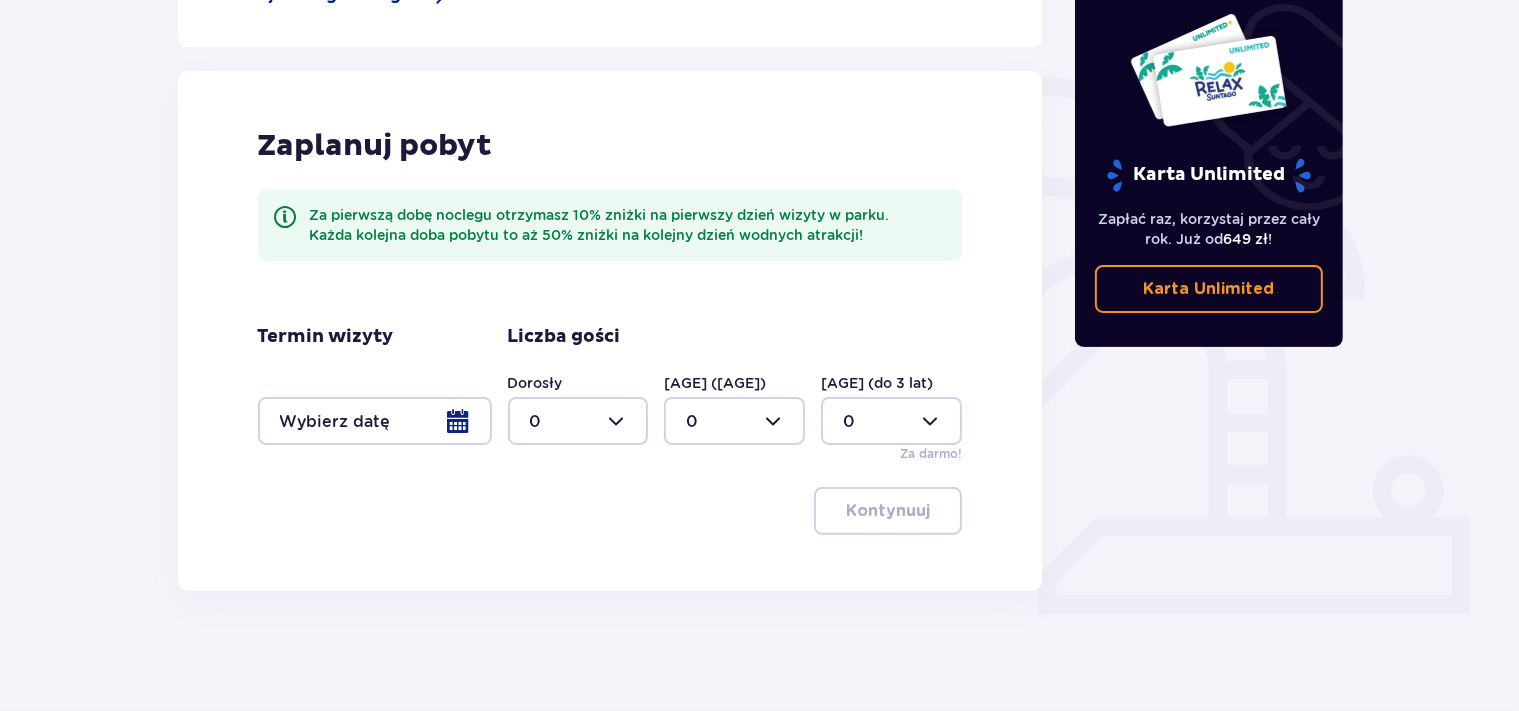 click at bounding box center (375, 421) 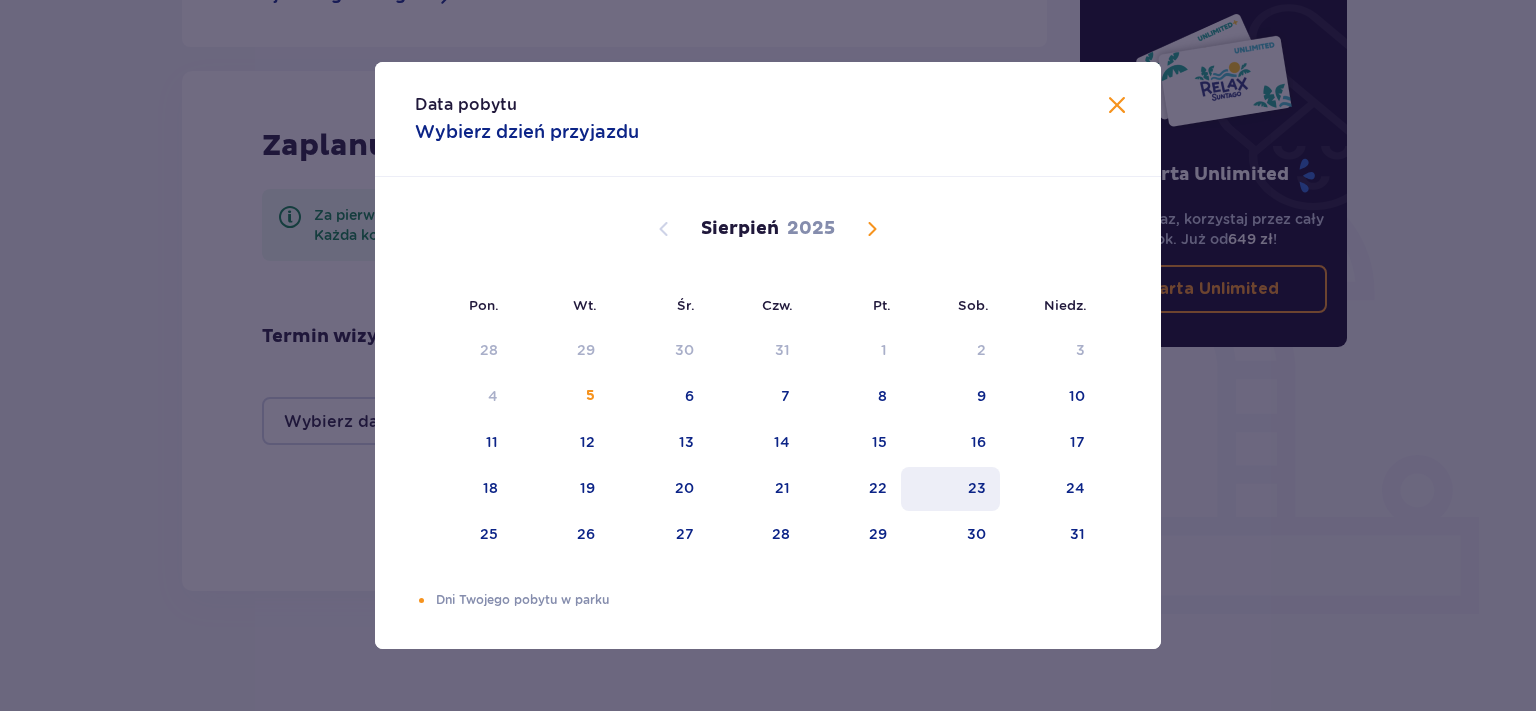 click on "23" at bounding box center (977, 488) 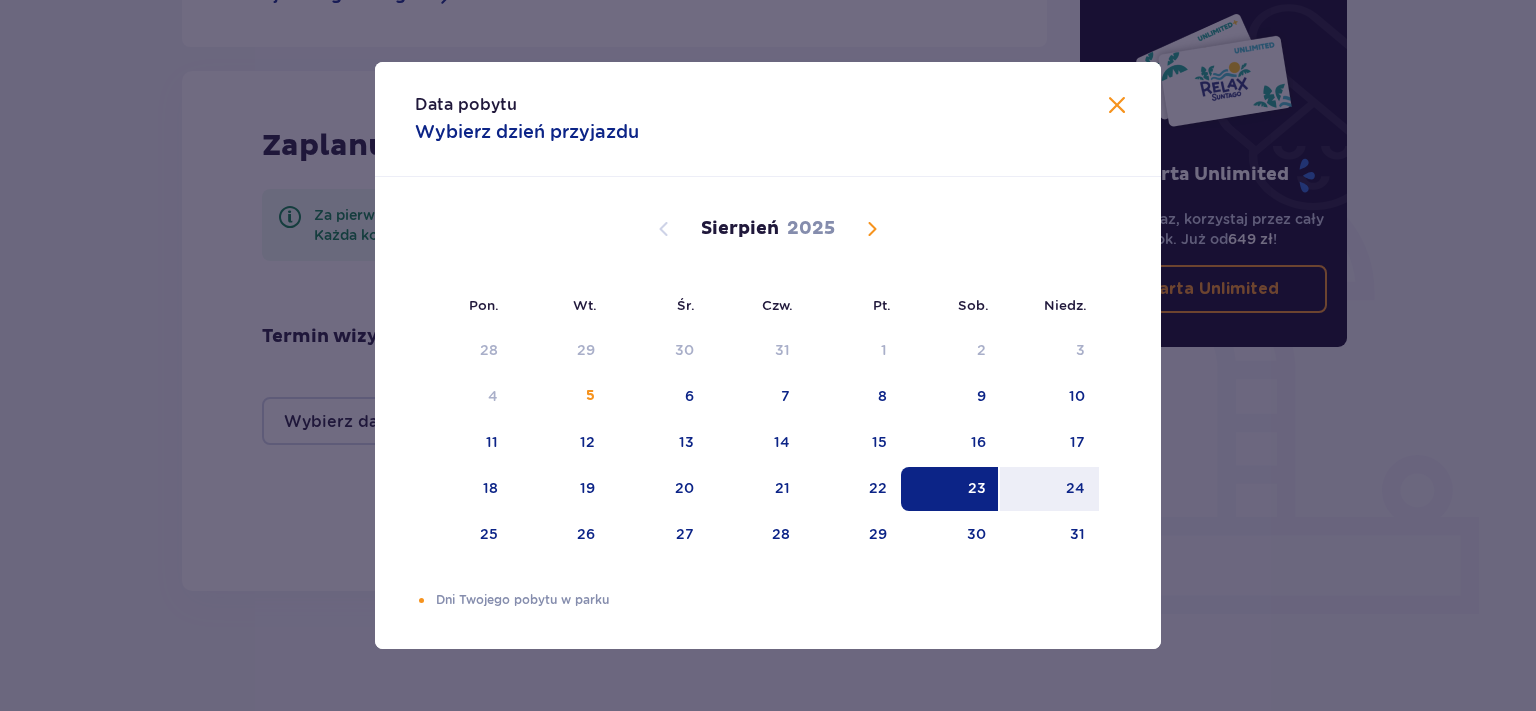 click on "23" at bounding box center (950, 489) 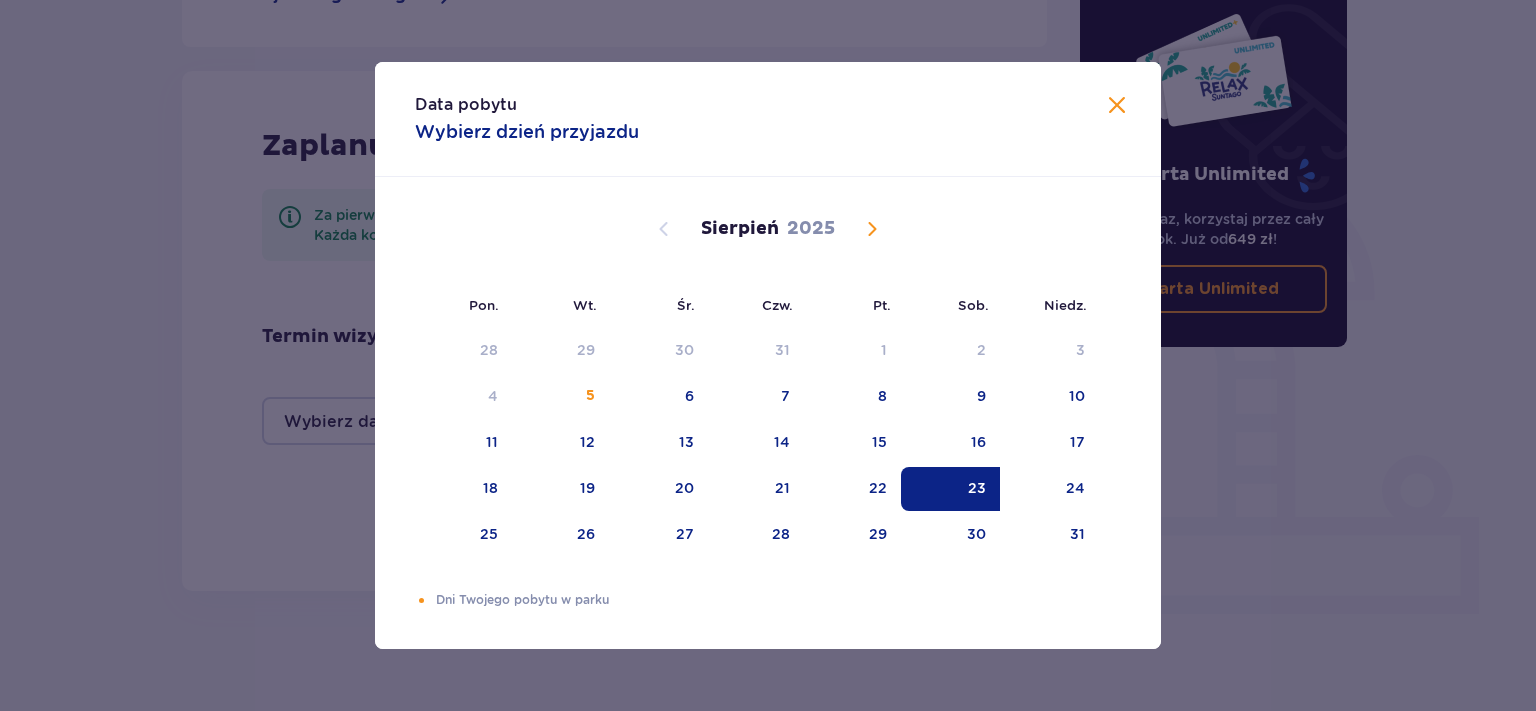 click on "Data pobytu Wybierz dzień przyjazdu" at bounding box center [768, 119] 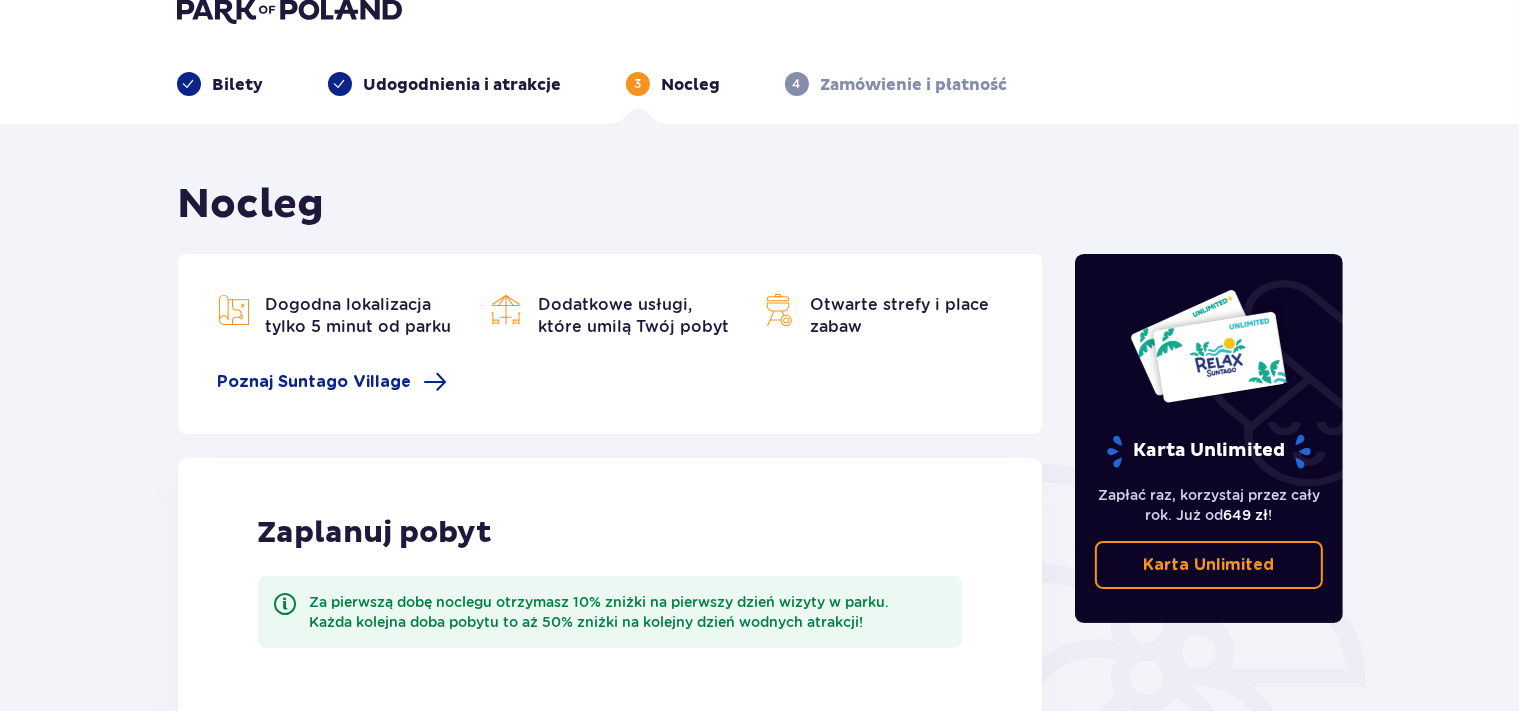 scroll, scrollTop: 0, scrollLeft: 0, axis: both 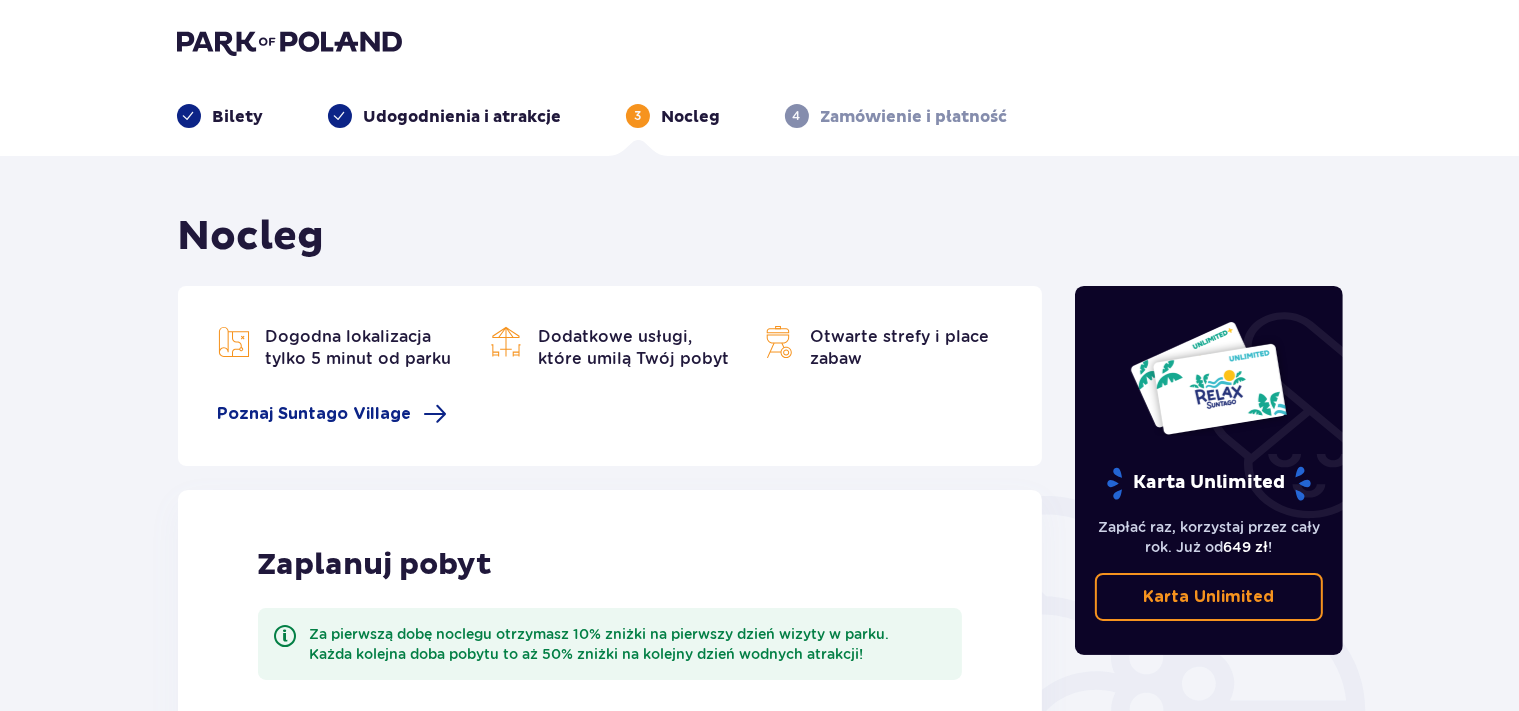 click at bounding box center (289, 42) 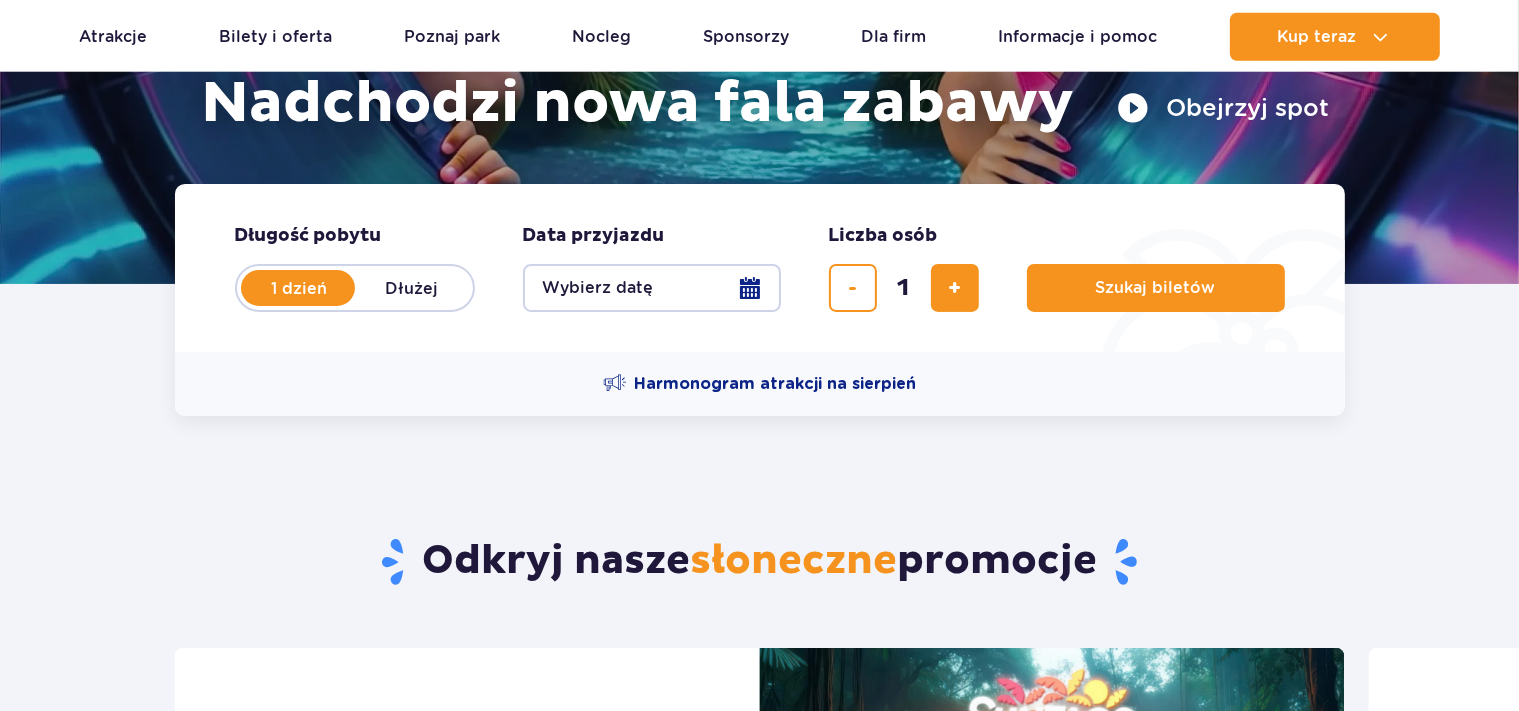 scroll, scrollTop: 422, scrollLeft: 0, axis: vertical 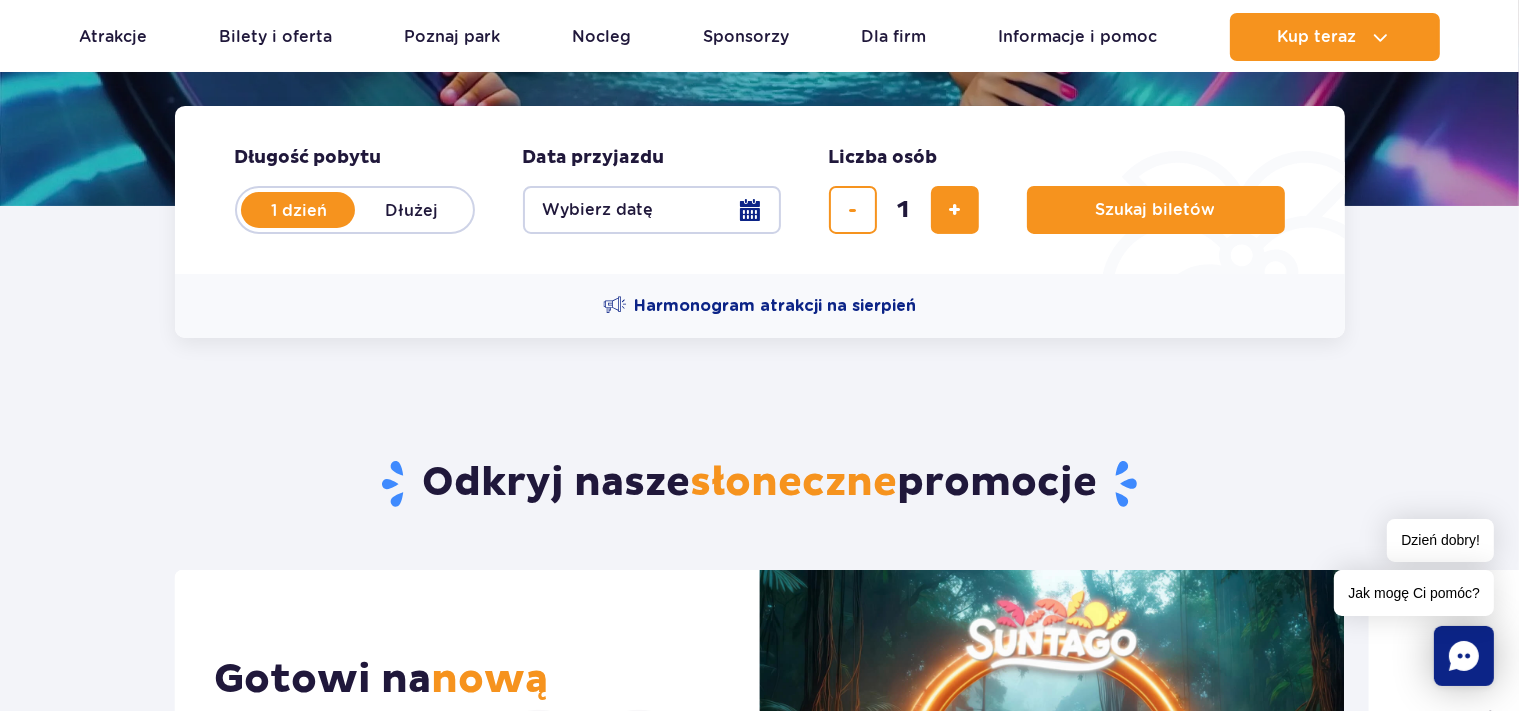 click on "Wybierz datę" at bounding box center (652, 210) 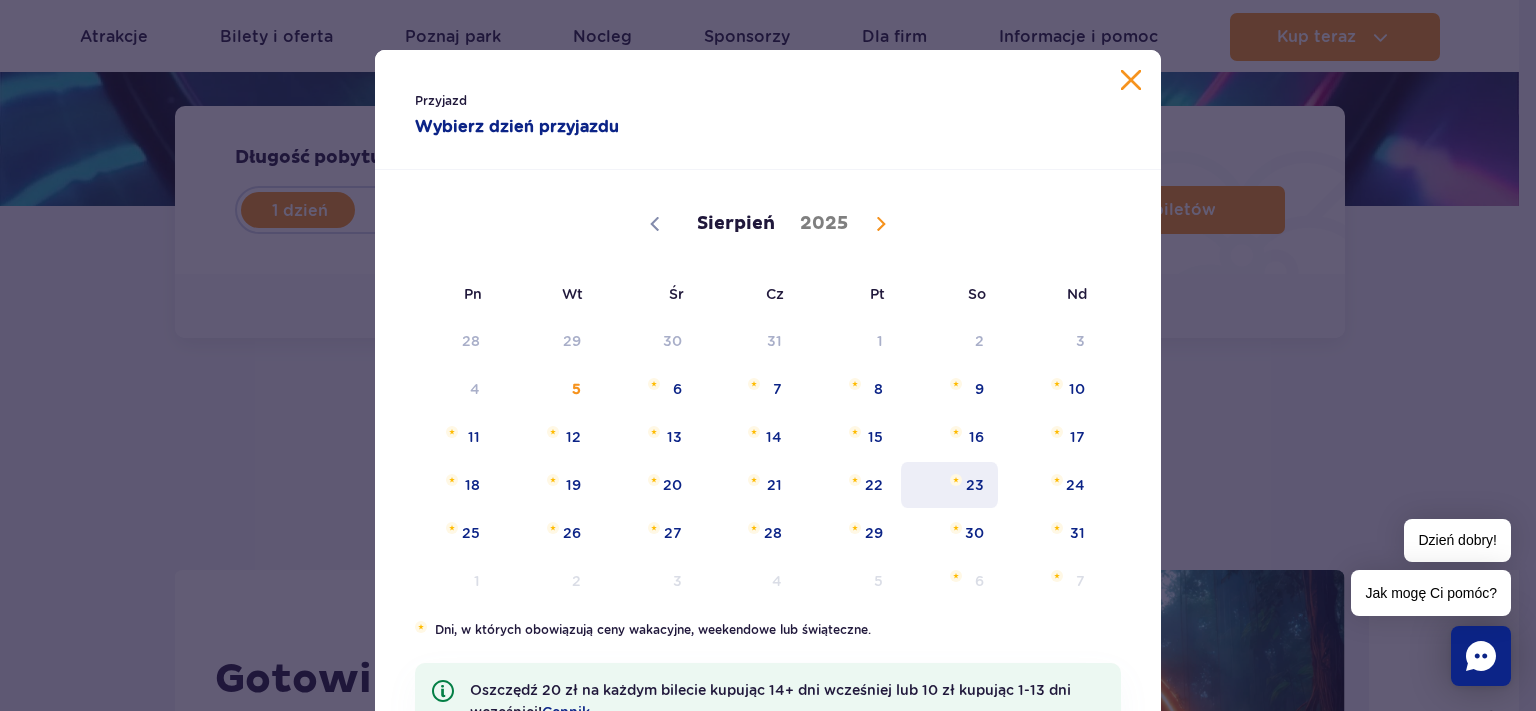 click on "23" at bounding box center [949, 485] 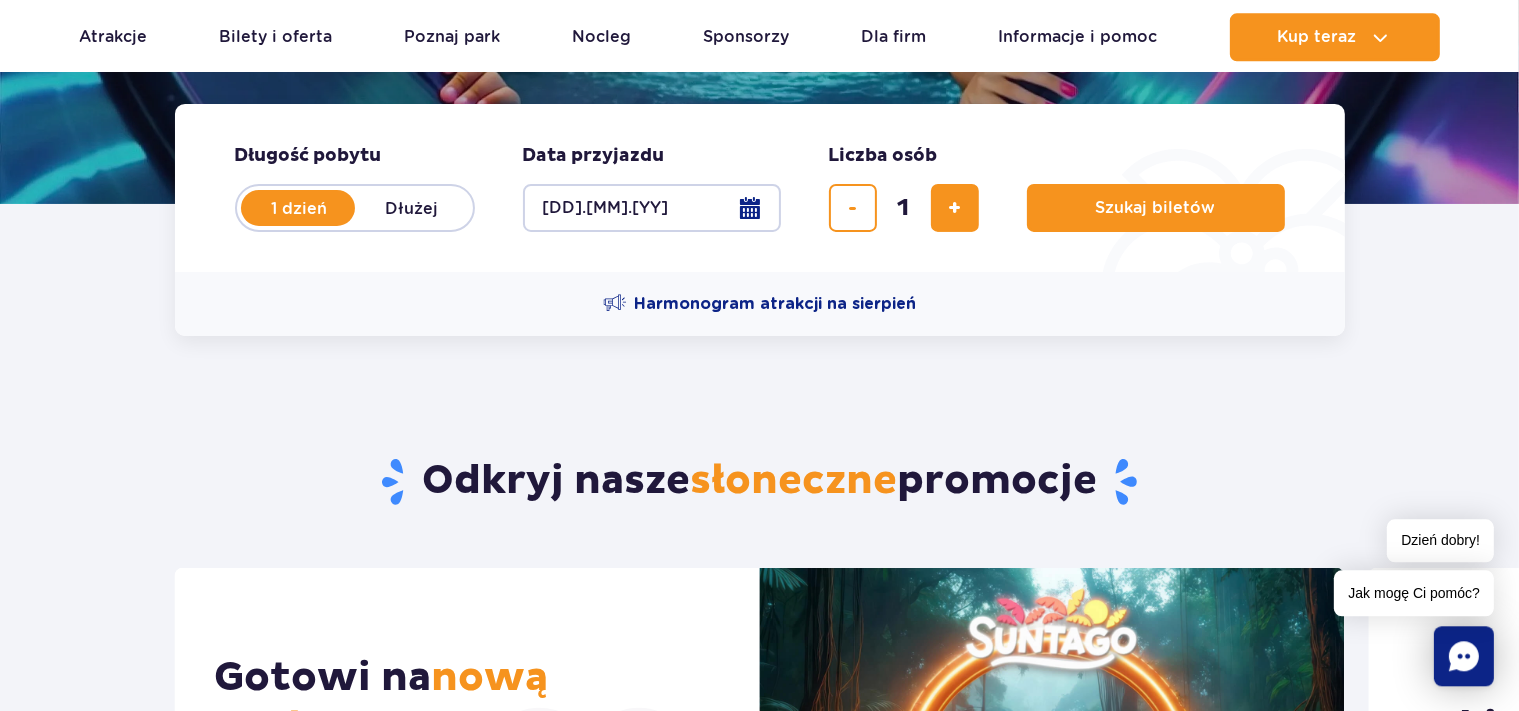 scroll, scrollTop: 422, scrollLeft: 0, axis: vertical 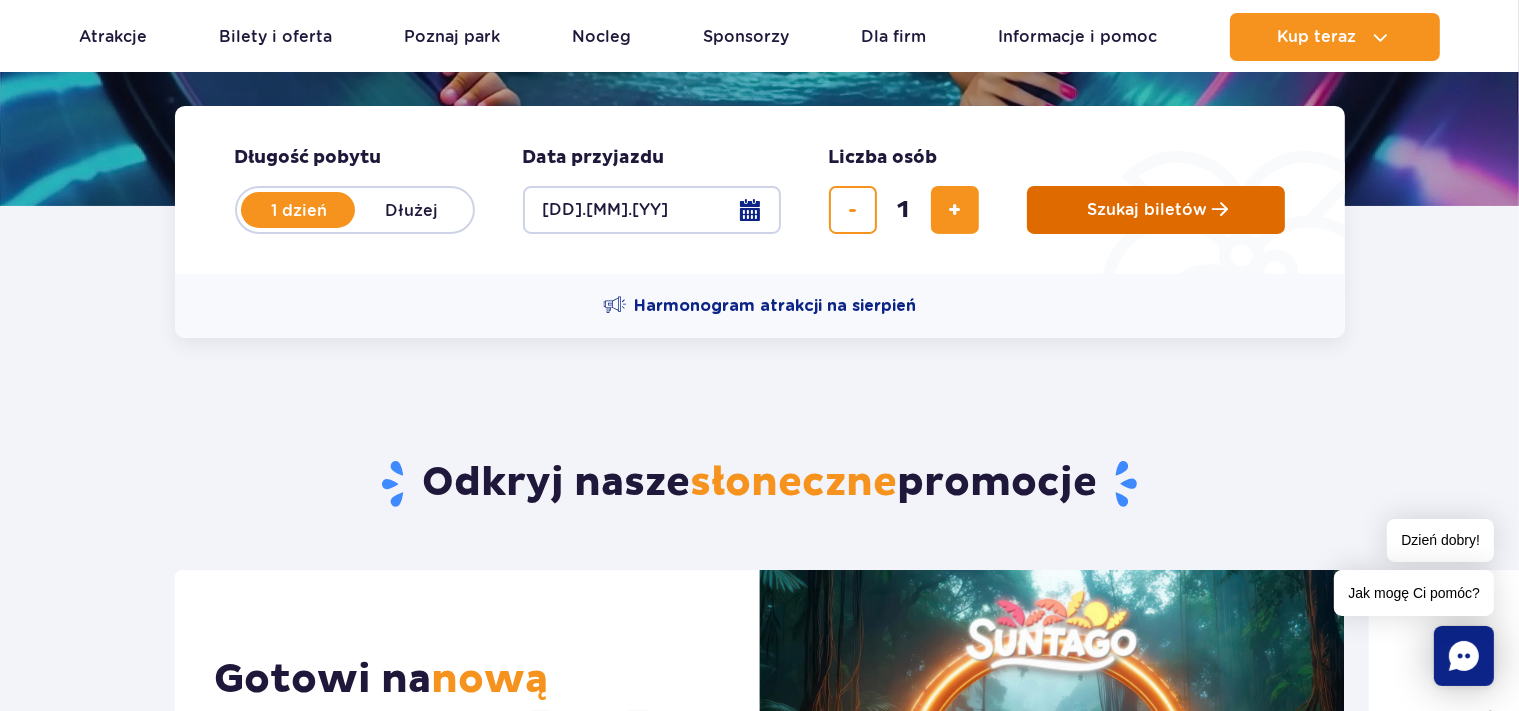 click on "Szukaj biletów" at bounding box center (1156, 210) 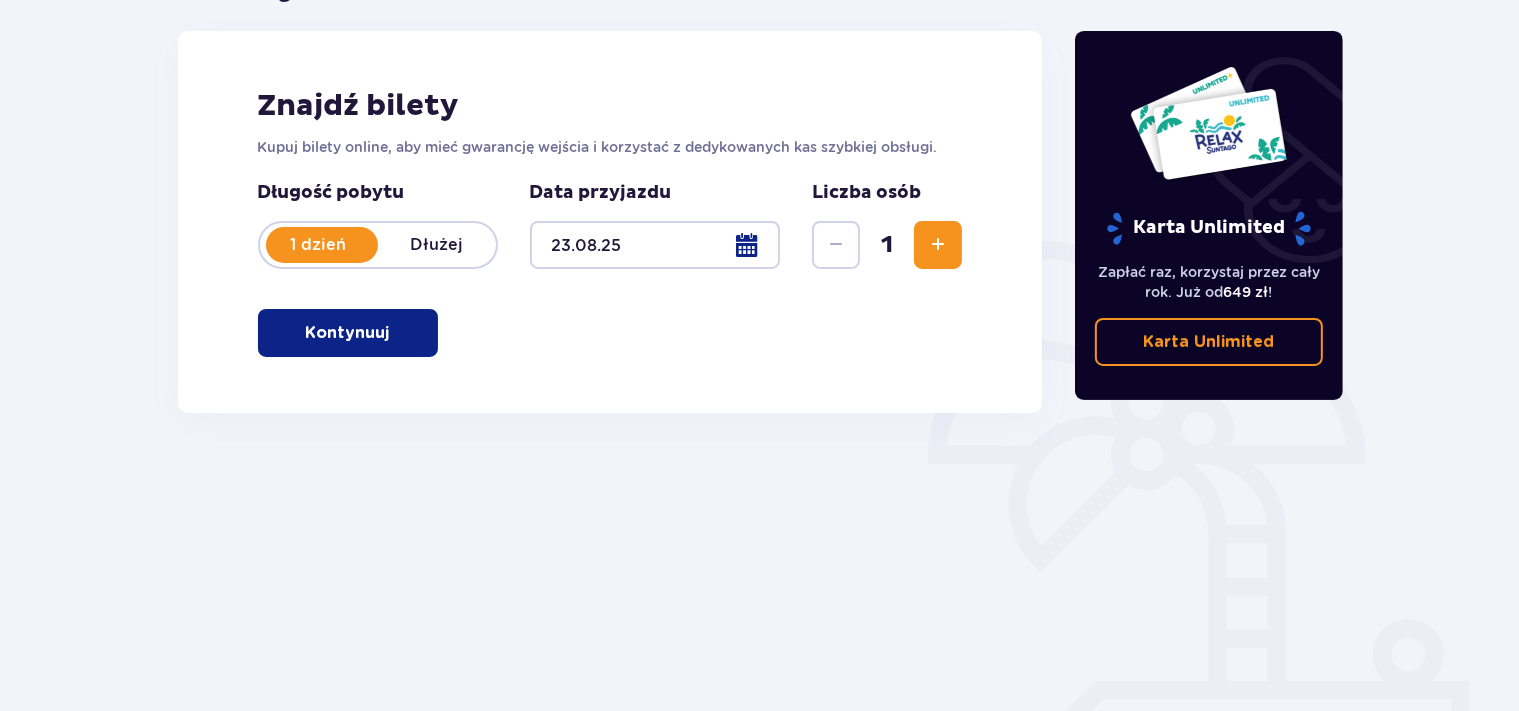 scroll, scrollTop: 308, scrollLeft: 0, axis: vertical 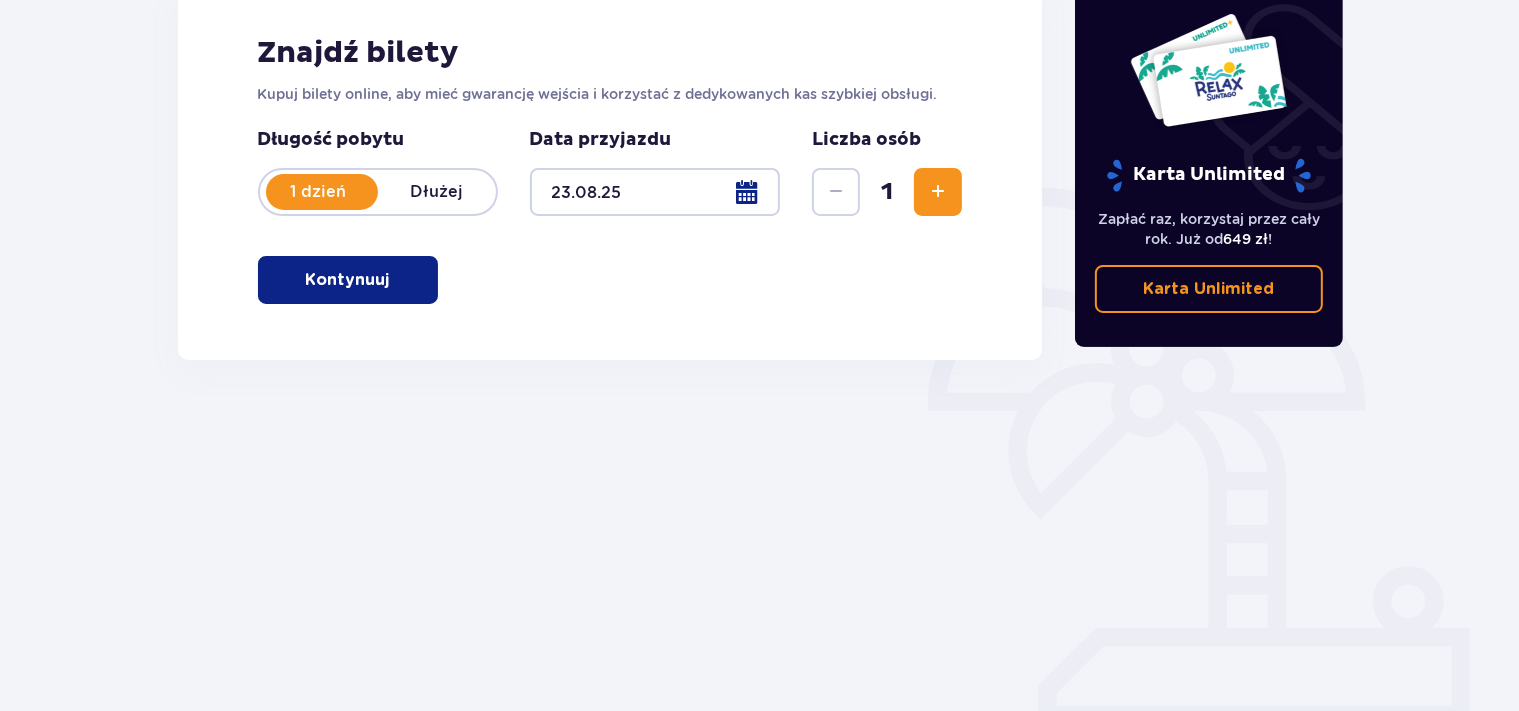 click on "Kontynuuj" at bounding box center [348, 280] 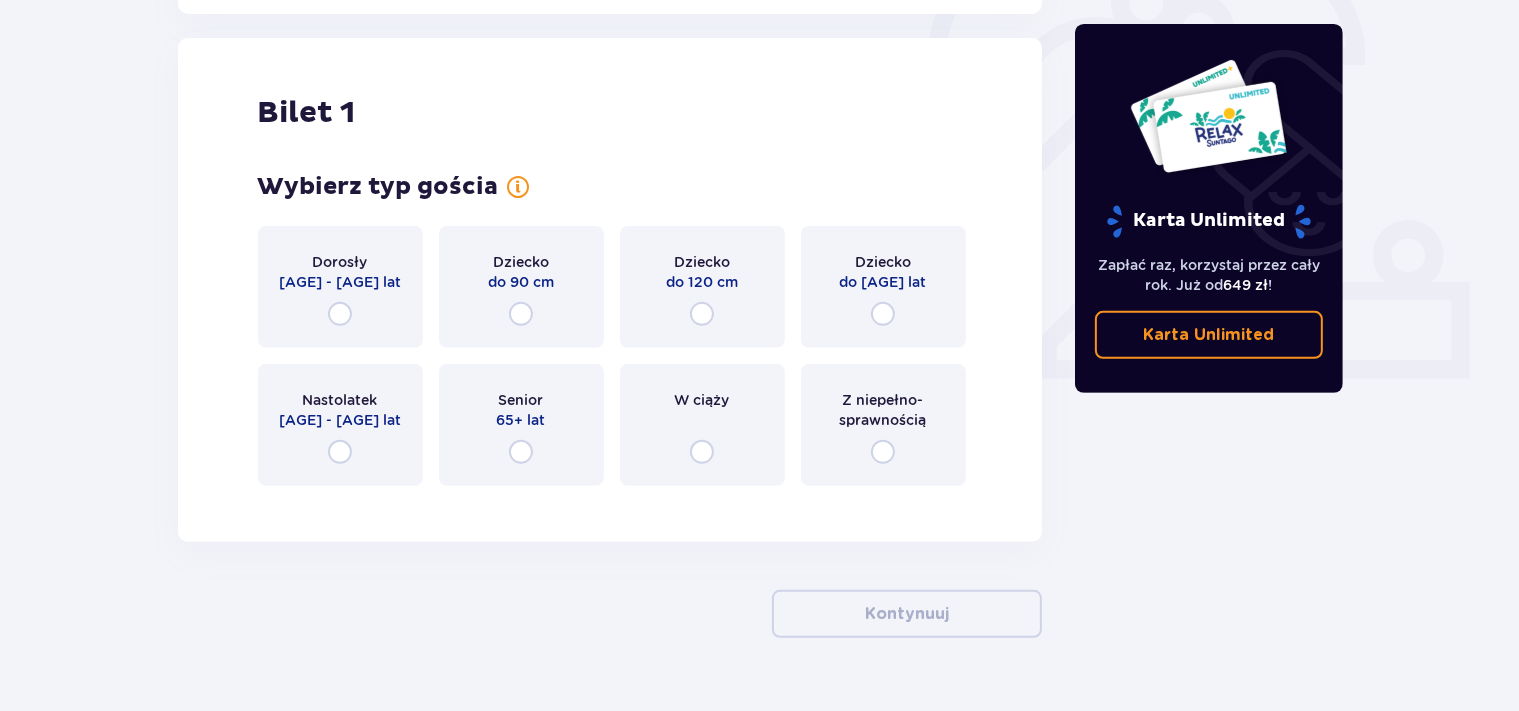 scroll, scrollTop: 668, scrollLeft: 0, axis: vertical 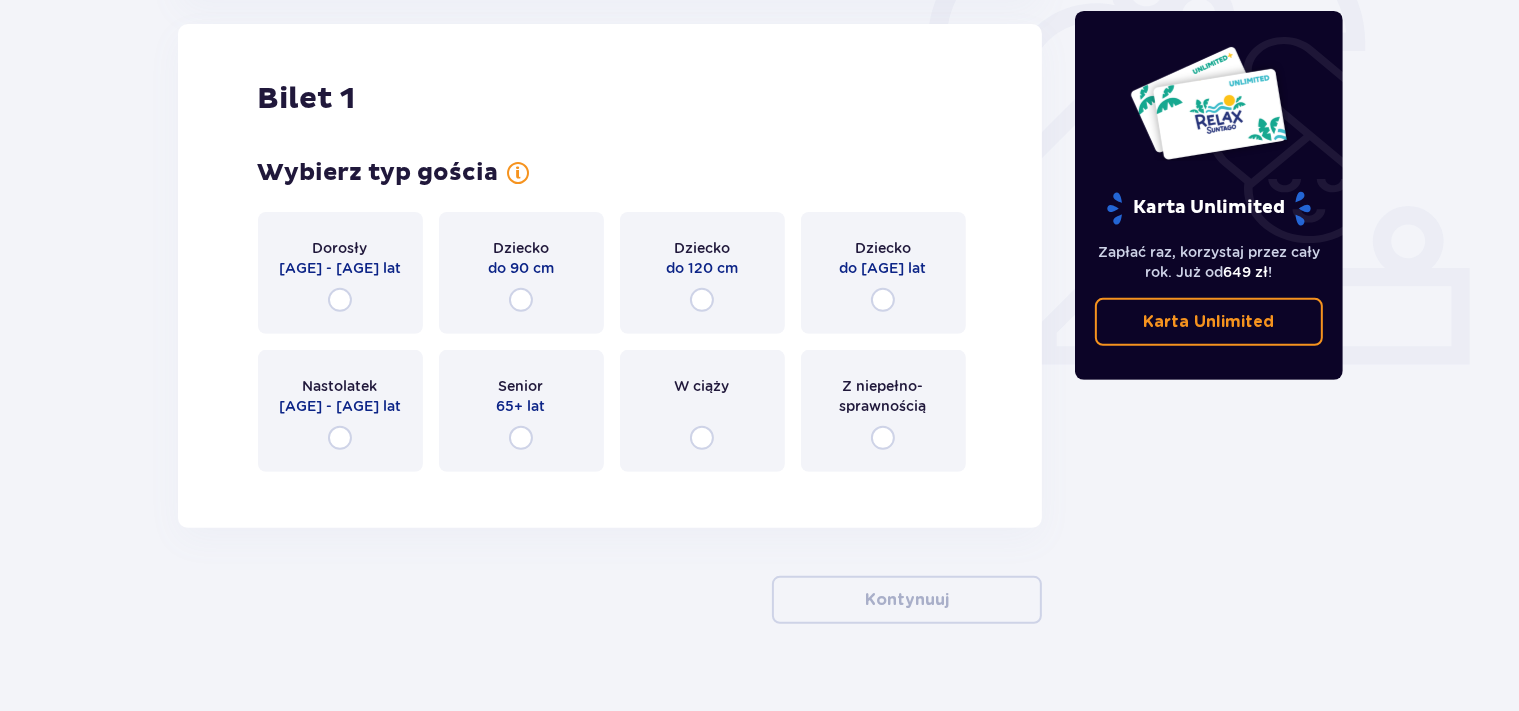 click on "18 - 65 lat" at bounding box center [340, 268] 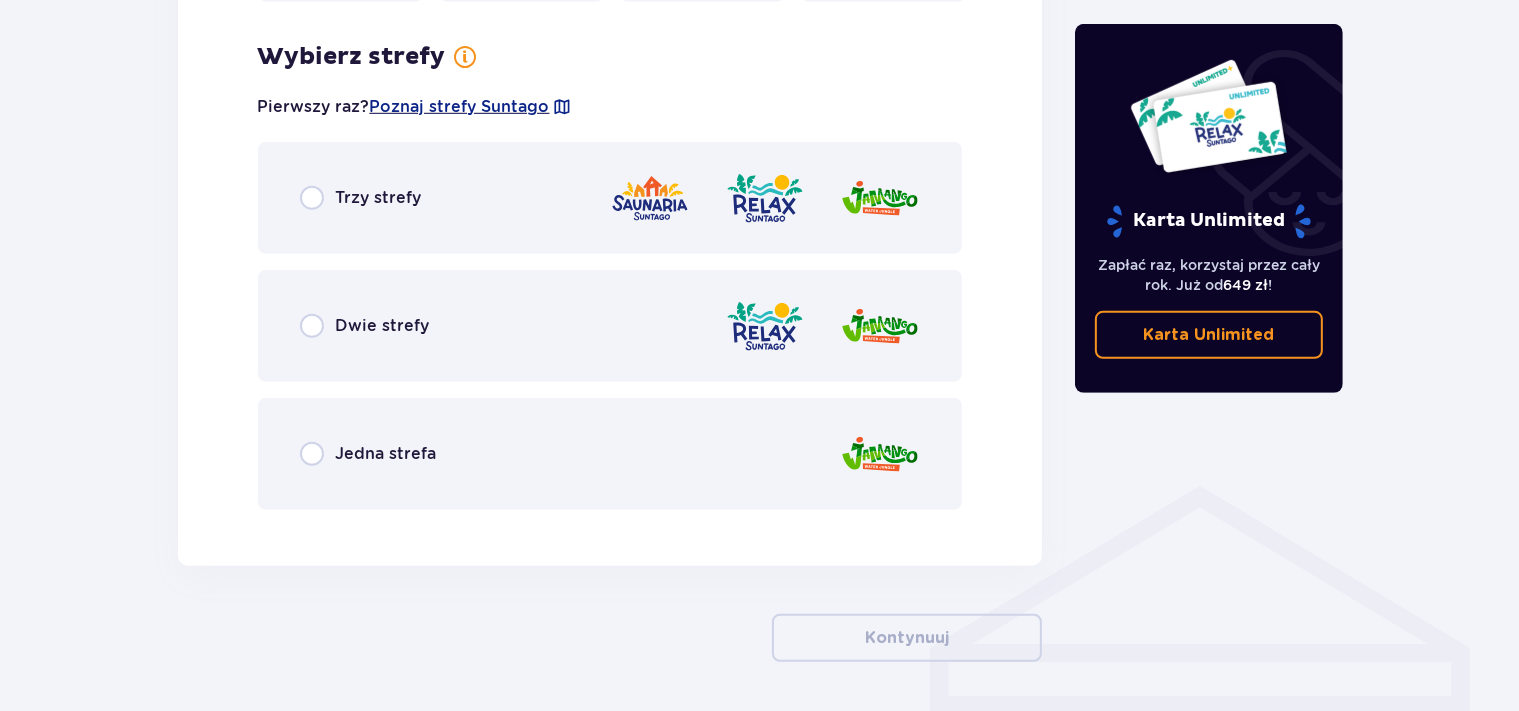 scroll, scrollTop: 1156, scrollLeft: 0, axis: vertical 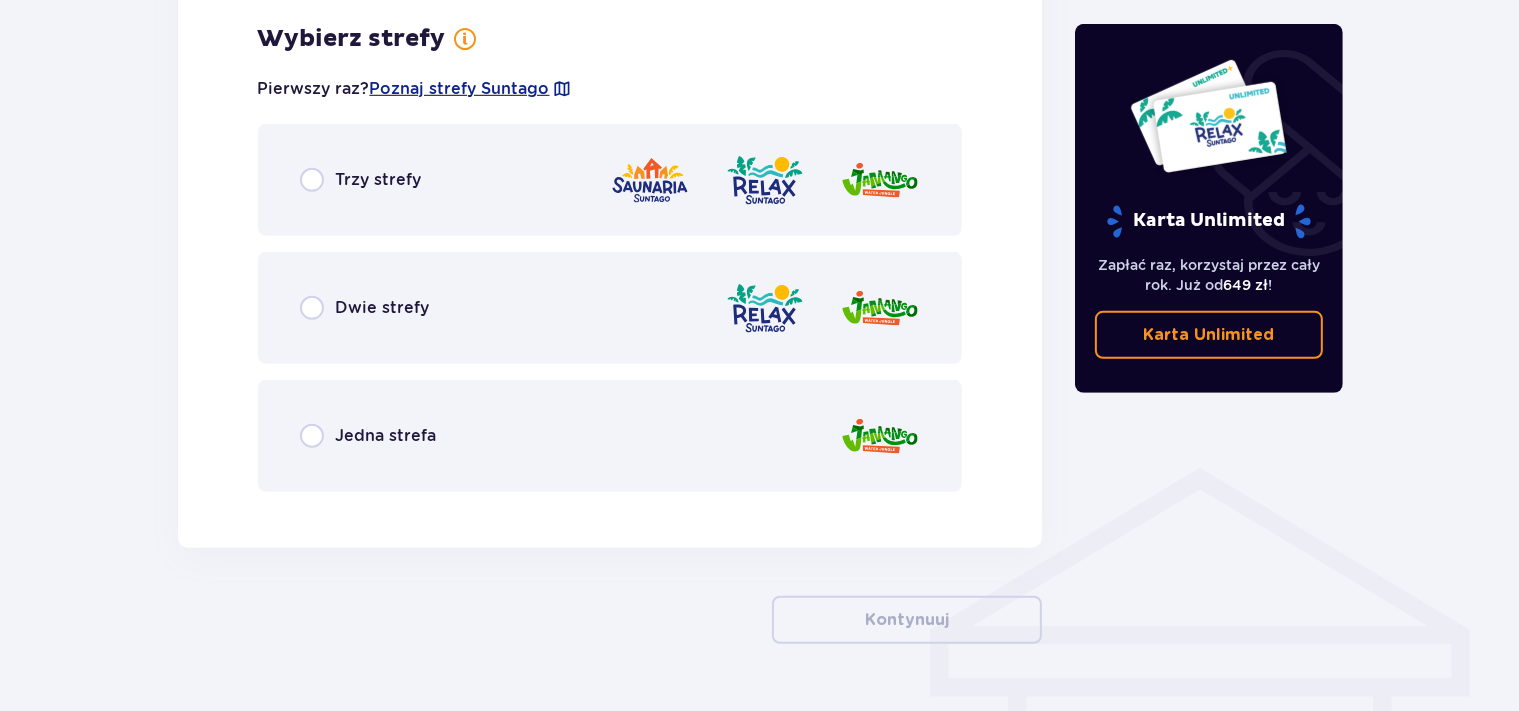 click on "Trzy strefy" at bounding box center (610, 180) 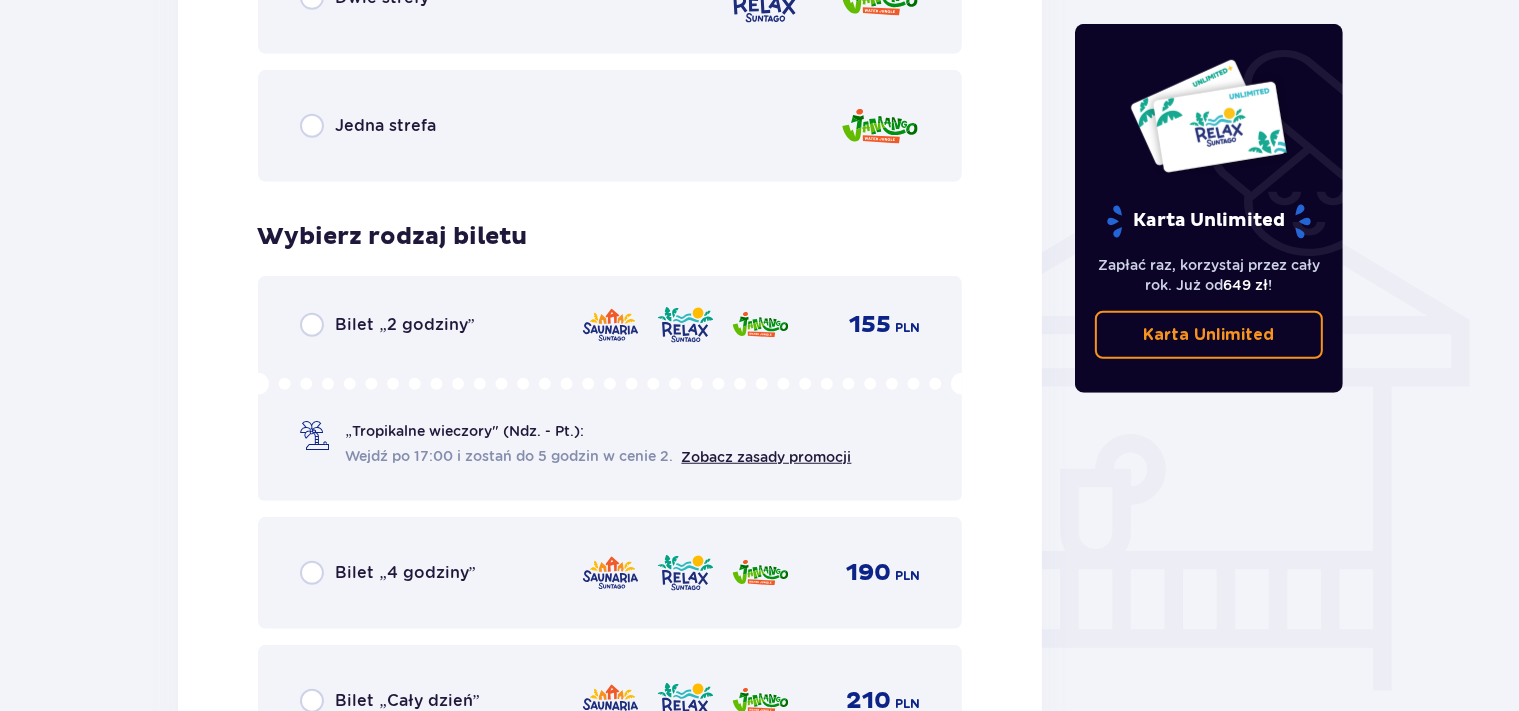 scroll, scrollTop: 1572, scrollLeft: 0, axis: vertical 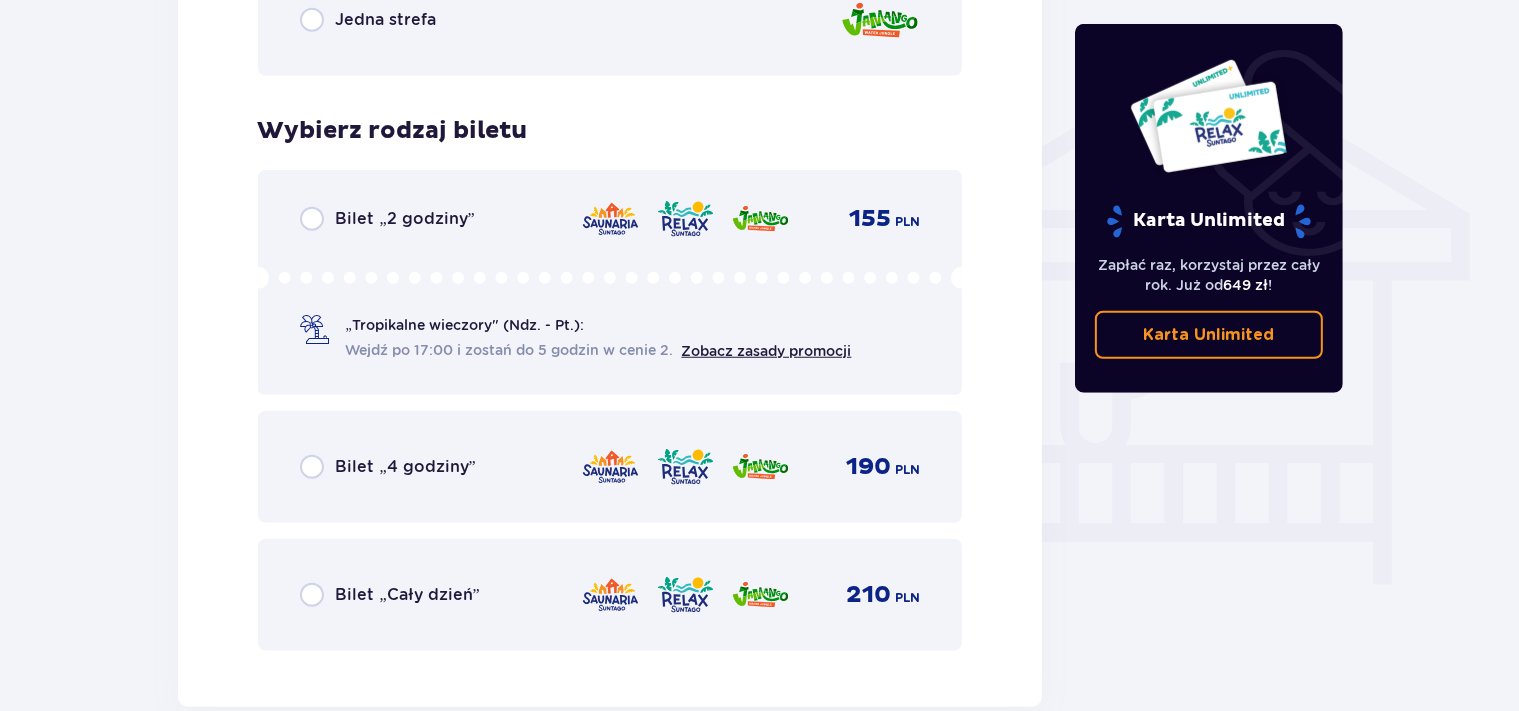 click on "Bilet „2 godziny” 155 PLN „Tropikalne wieczory" (Ndz. - Pt.): Wejdź po 17:00 i zostań do 5 godzin w cenie 2. Zobacz zasady promocji" at bounding box center (610, 282) 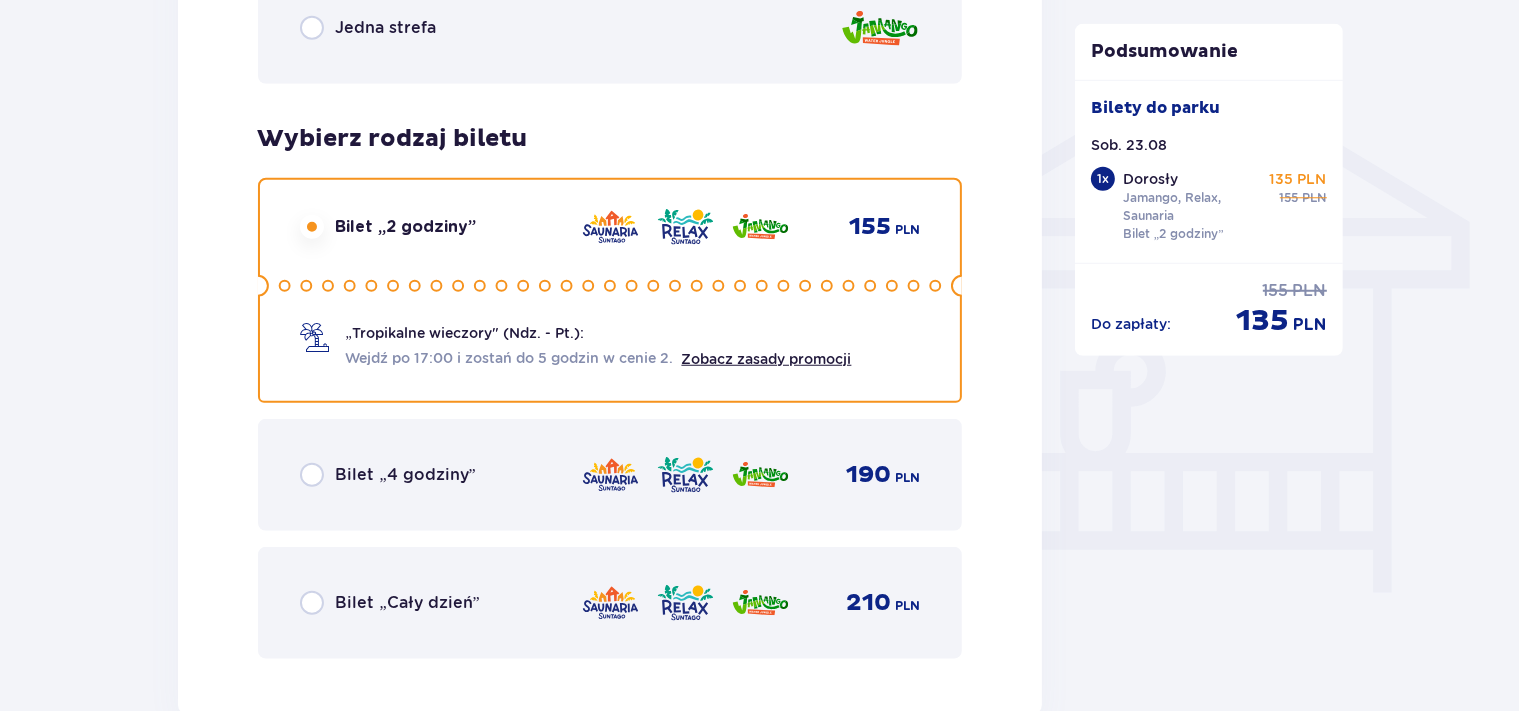 scroll, scrollTop: 1458, scrollLeft: 0, axis: vertical 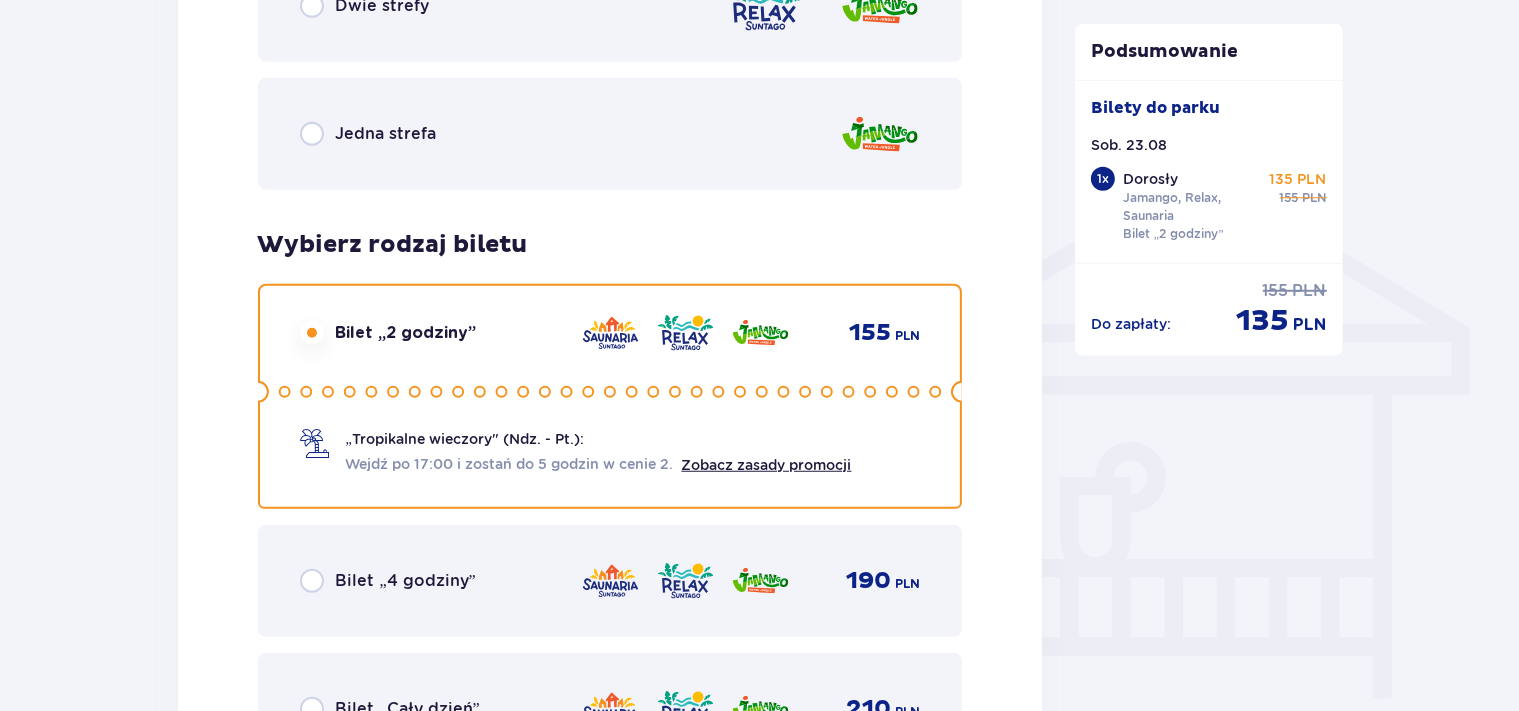 click on "Wybierz rodzaj biletu Bilet „2 godziny” 155 PLN „Tropikalne wieczory" (Ndz. - Pt.): Wejdź po 17:00 i zostań do 5 godzin w cenie 2. Zobacz zasady promocji Bilet „4 godziny” 190 PLN Bilet „Cały dzień” 210 PLN" at bounding box center (610, 497) 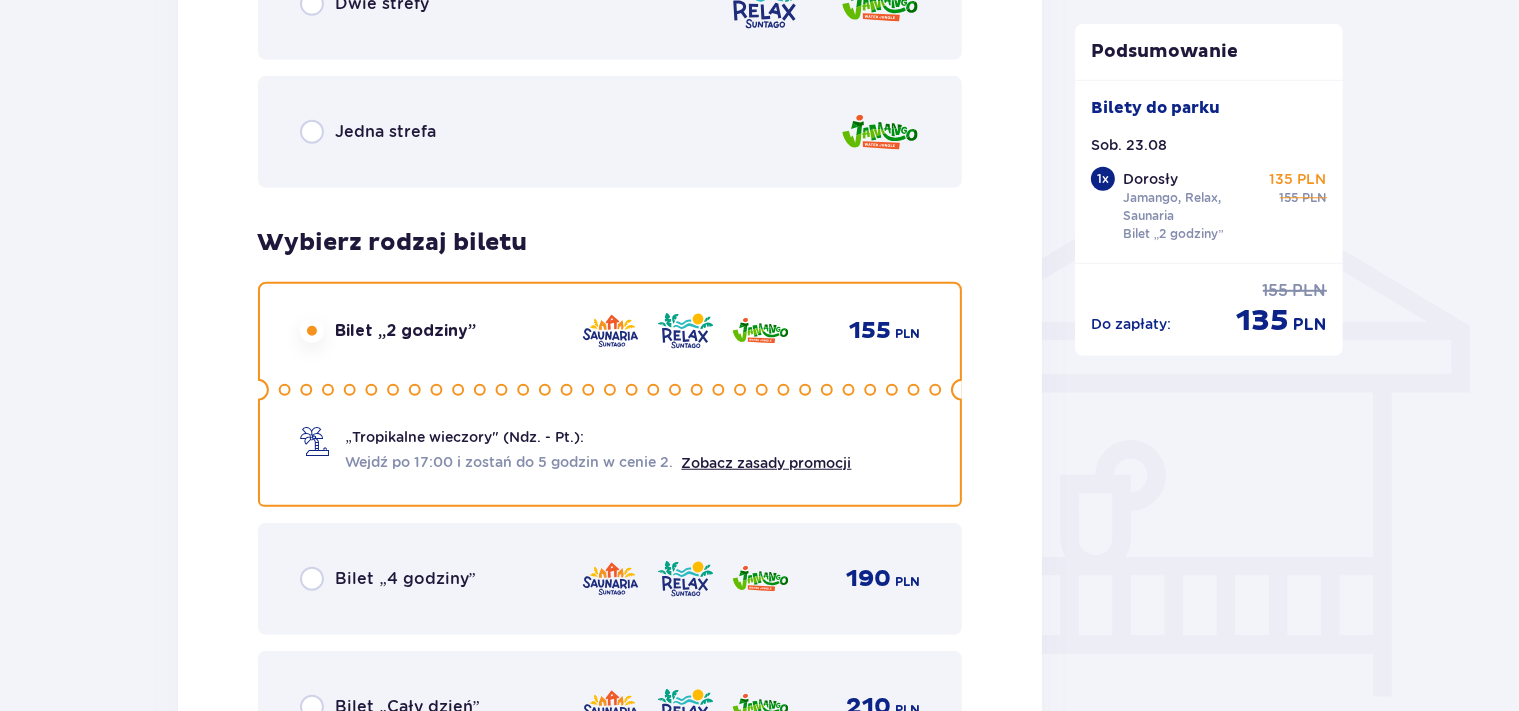 scroll, scrollTop: 1775, scrollLeft: 0, axis: vertical 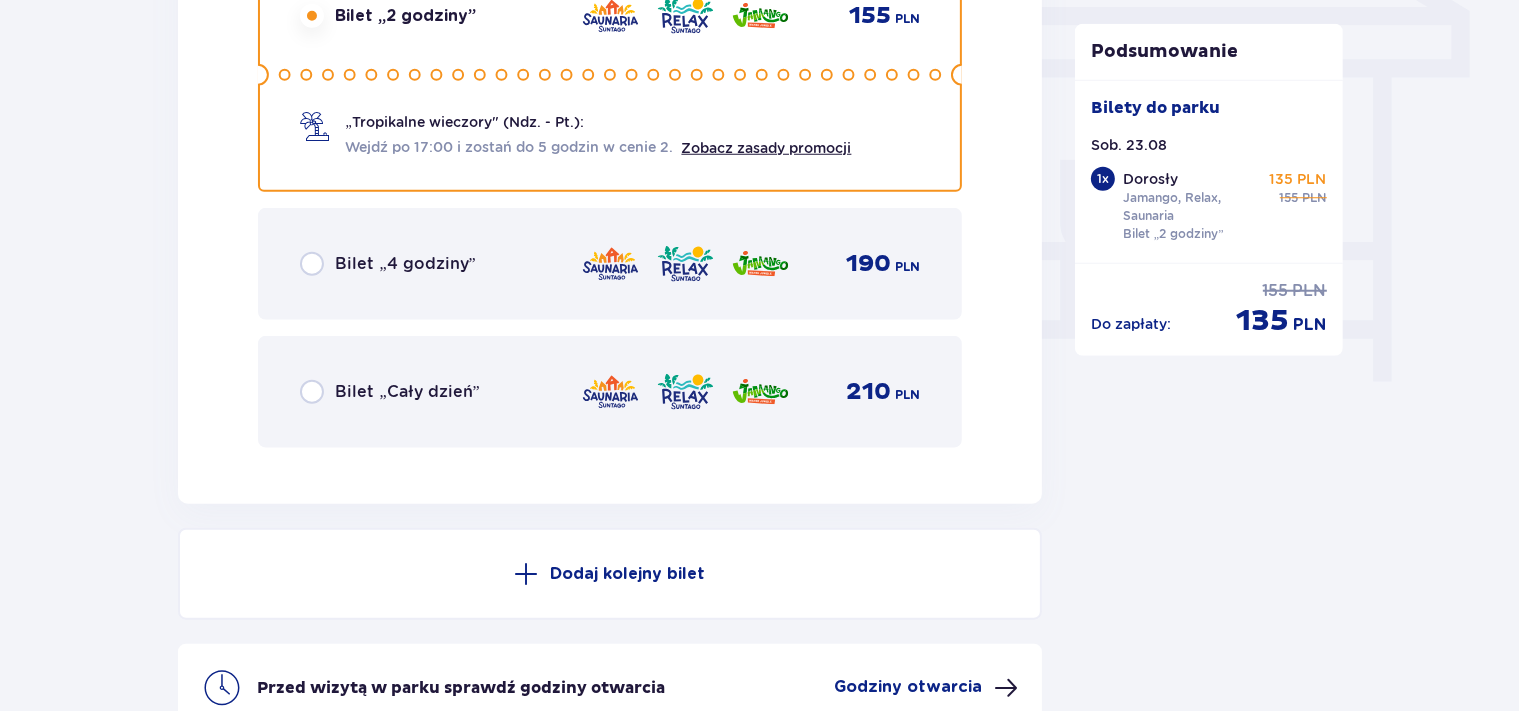 click on "Bilet „4 godziny” 190 PLN" at bounding box center [610, 264] 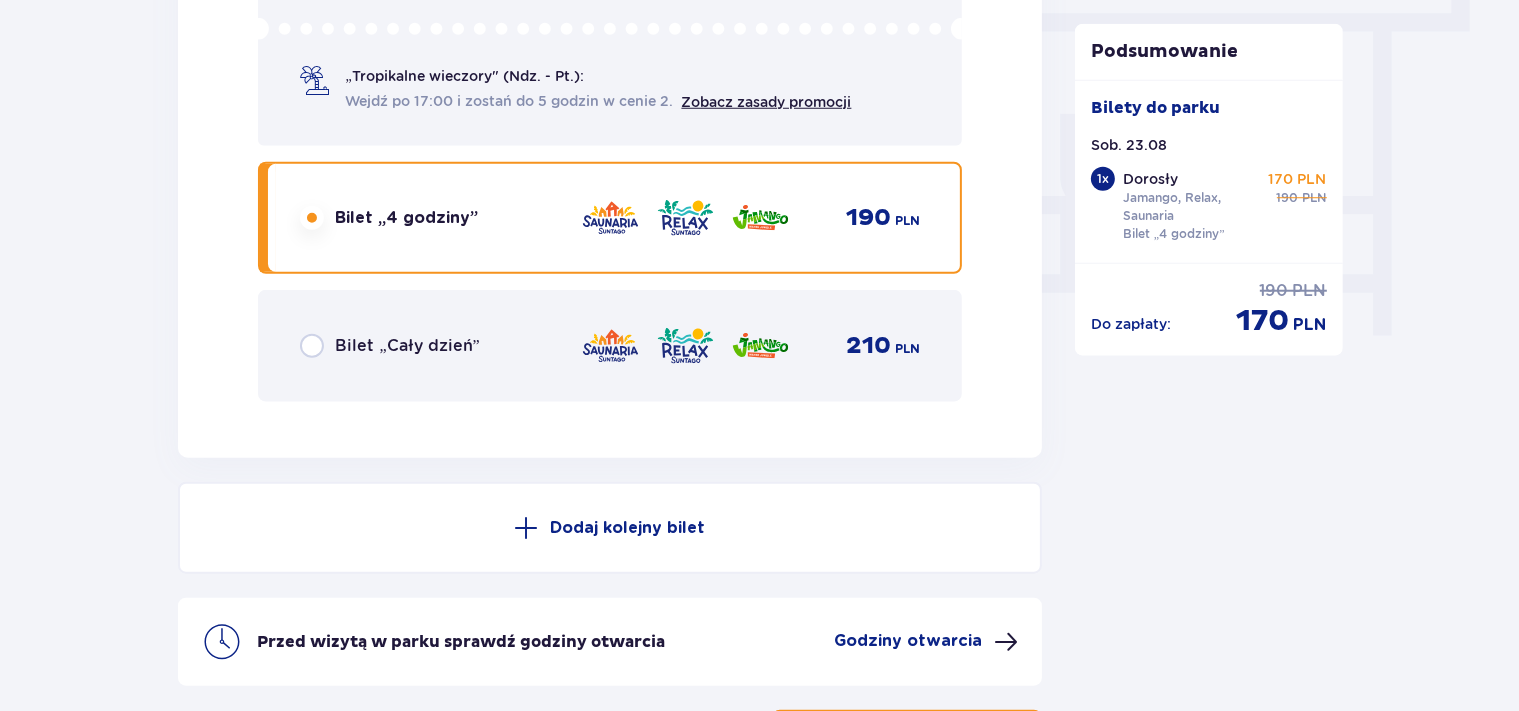 scroll, scrollTop: 1986, scrollLeft: 0, axis: vertical 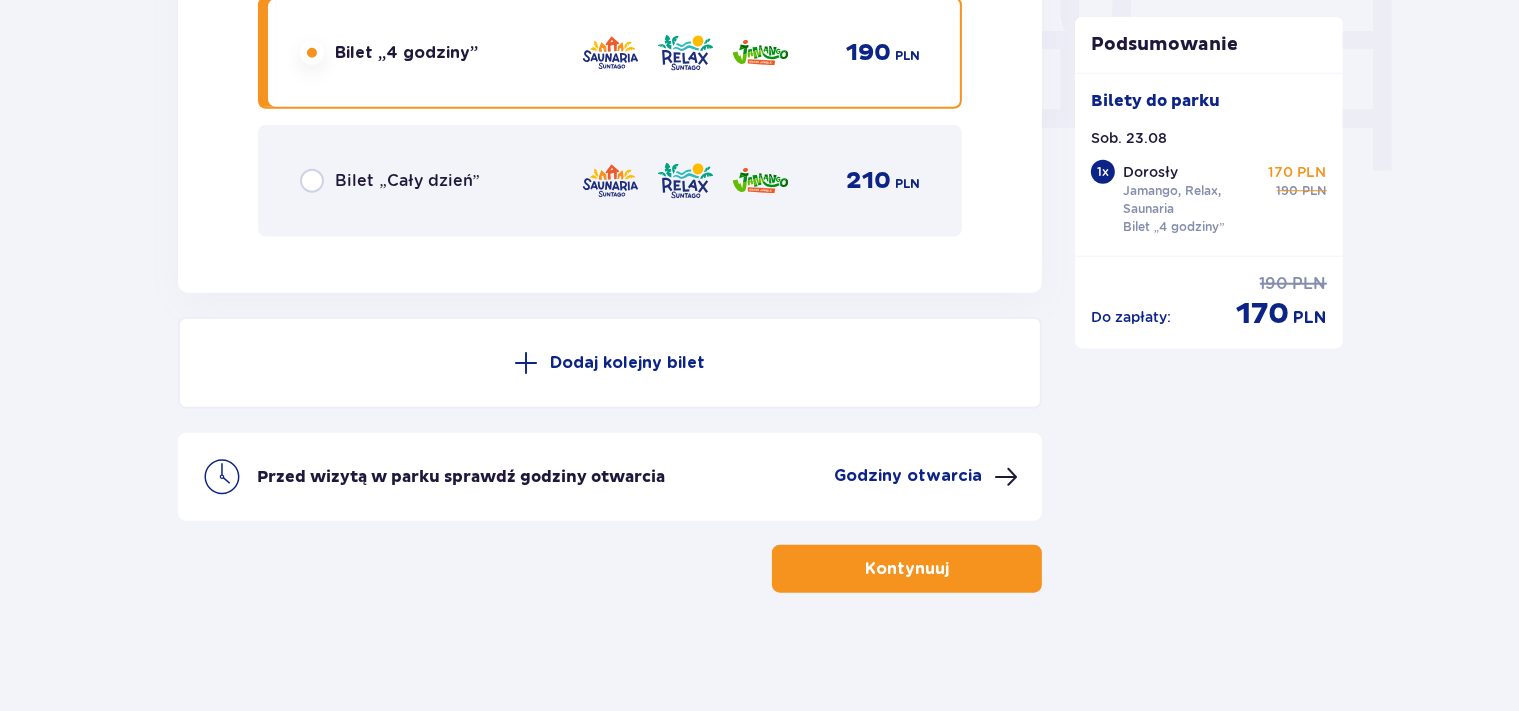 click on "Kontynuuj" at bounding box center (907, 569) 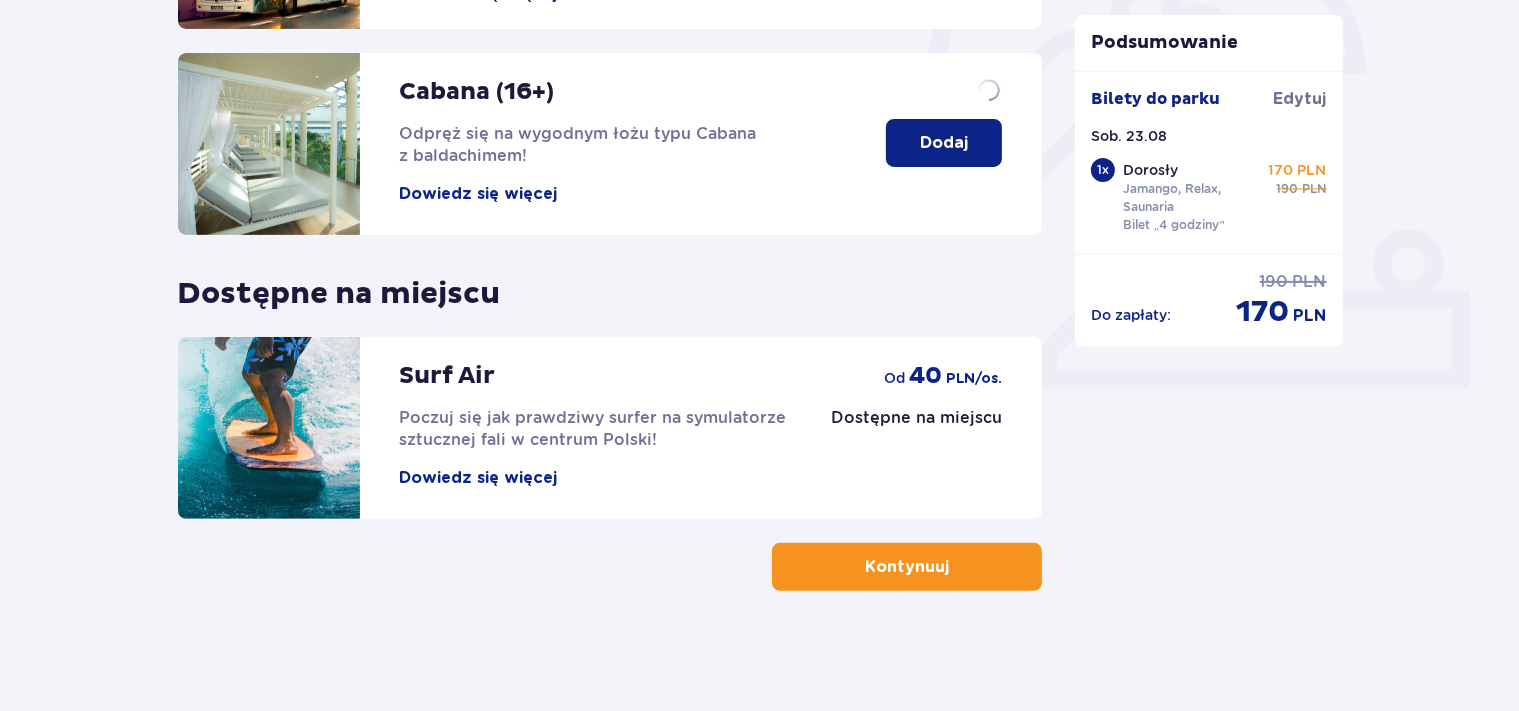 scroll, scrollTop: 0, scrollLeft: 0, axis: both 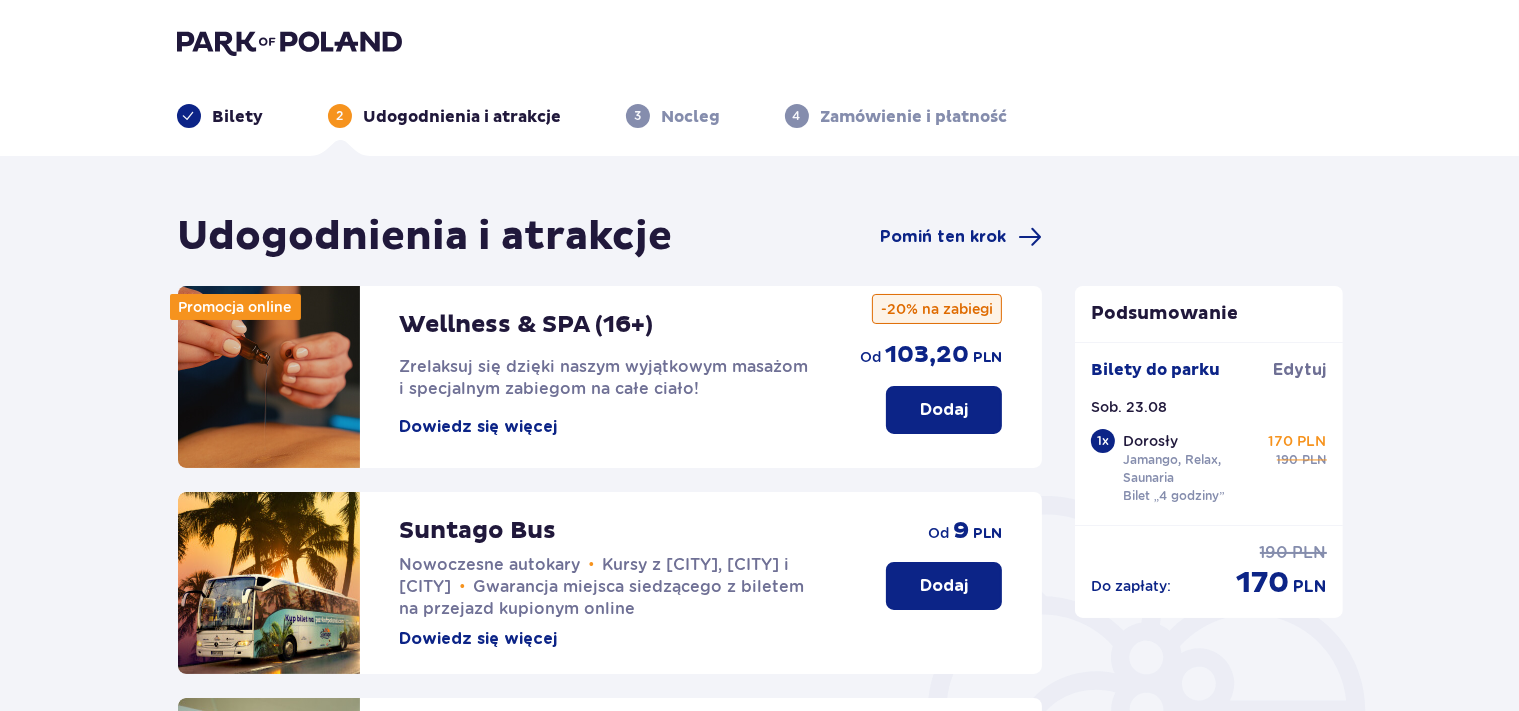click on "Dodaj" at bounding box center (944, 586) 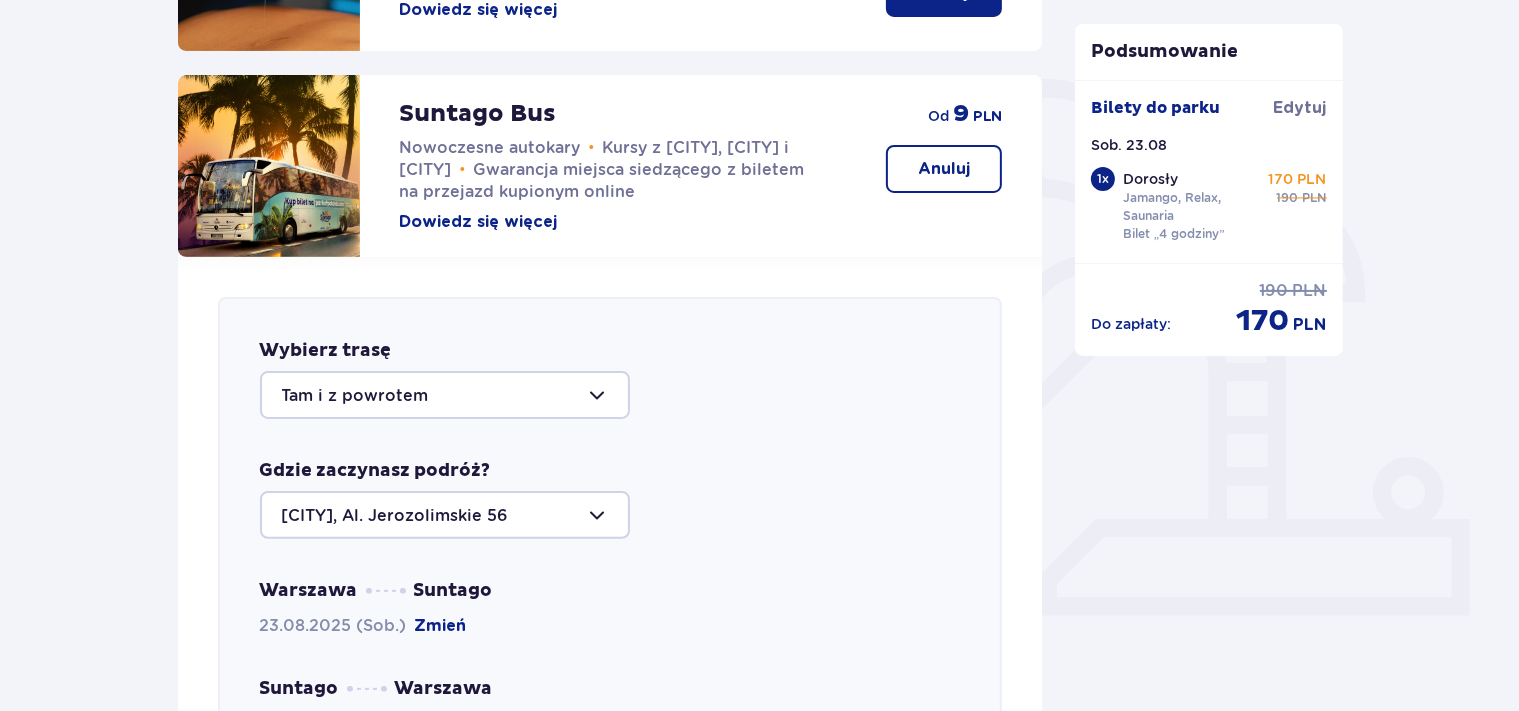 scroll, scrollTop: 690, scrollLeft: 0, axis: vertical 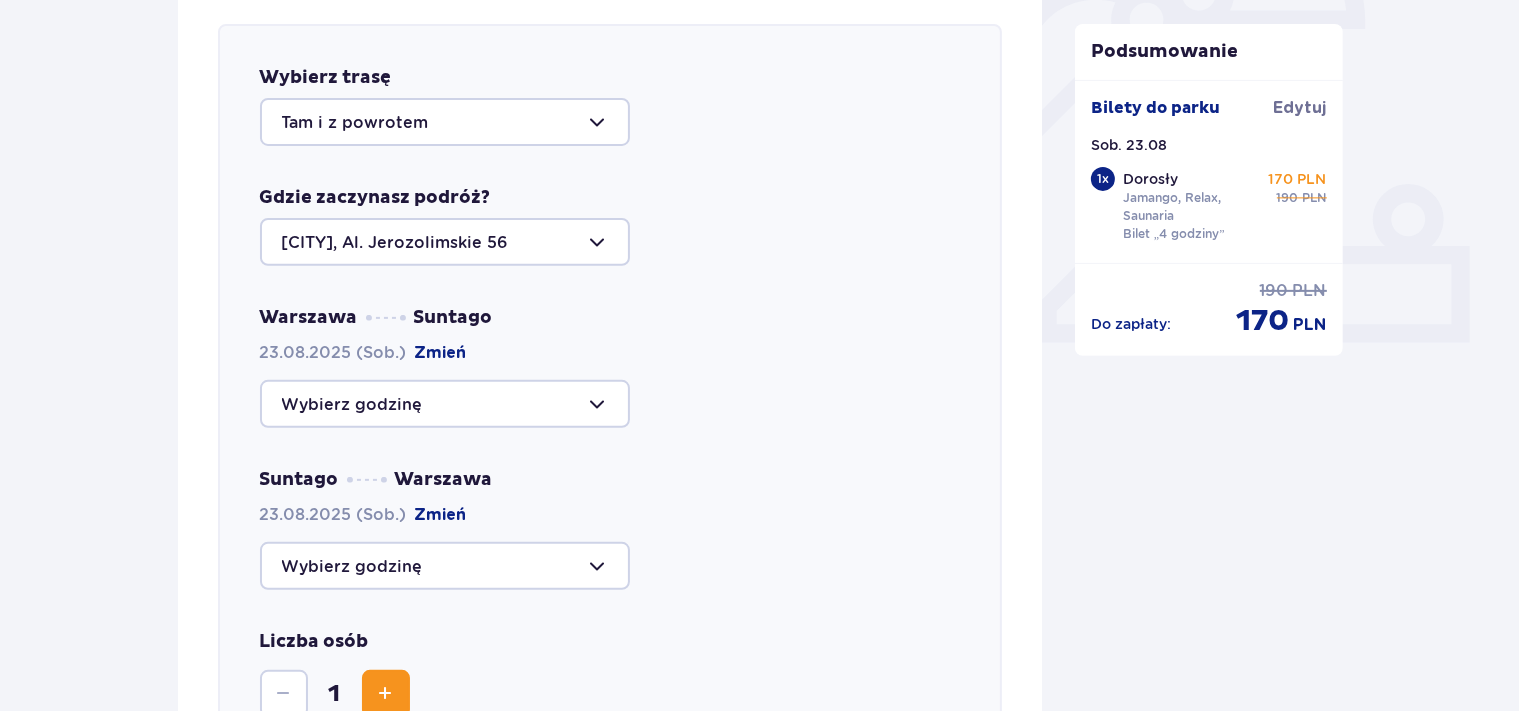 click at bounding box center (445, 242) 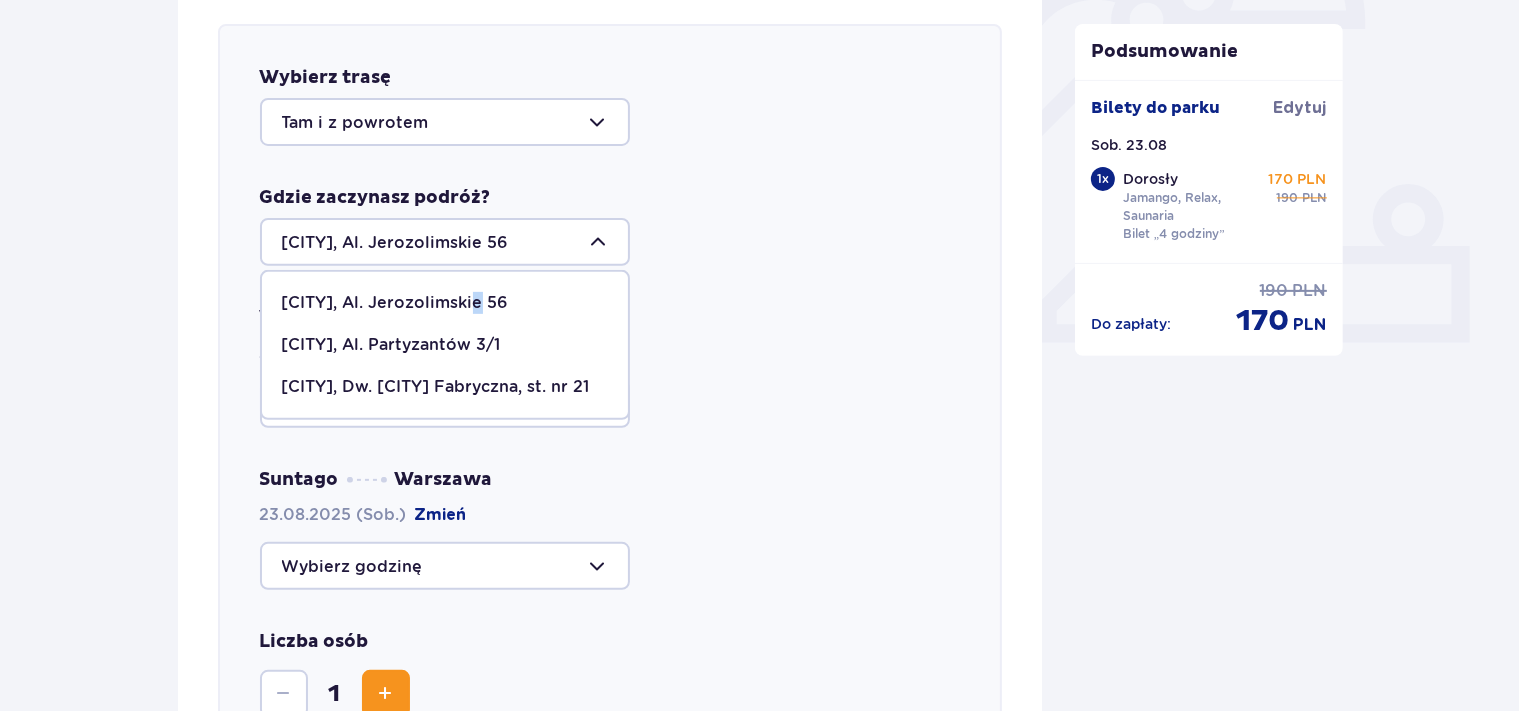 click on "Warszawa, Al. Jerozolimskie 56" at bounding box center [395, 303] 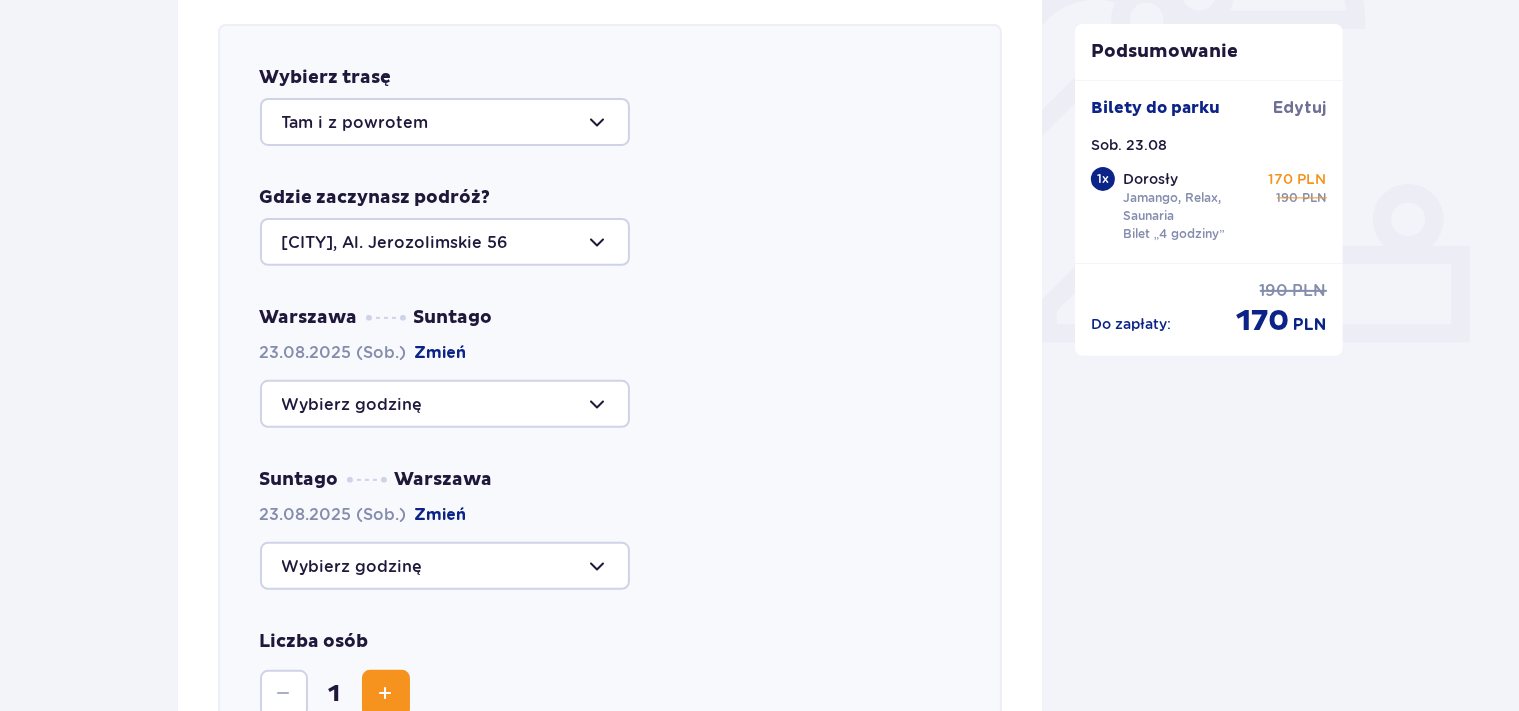 click at bounding box center [445, 404] 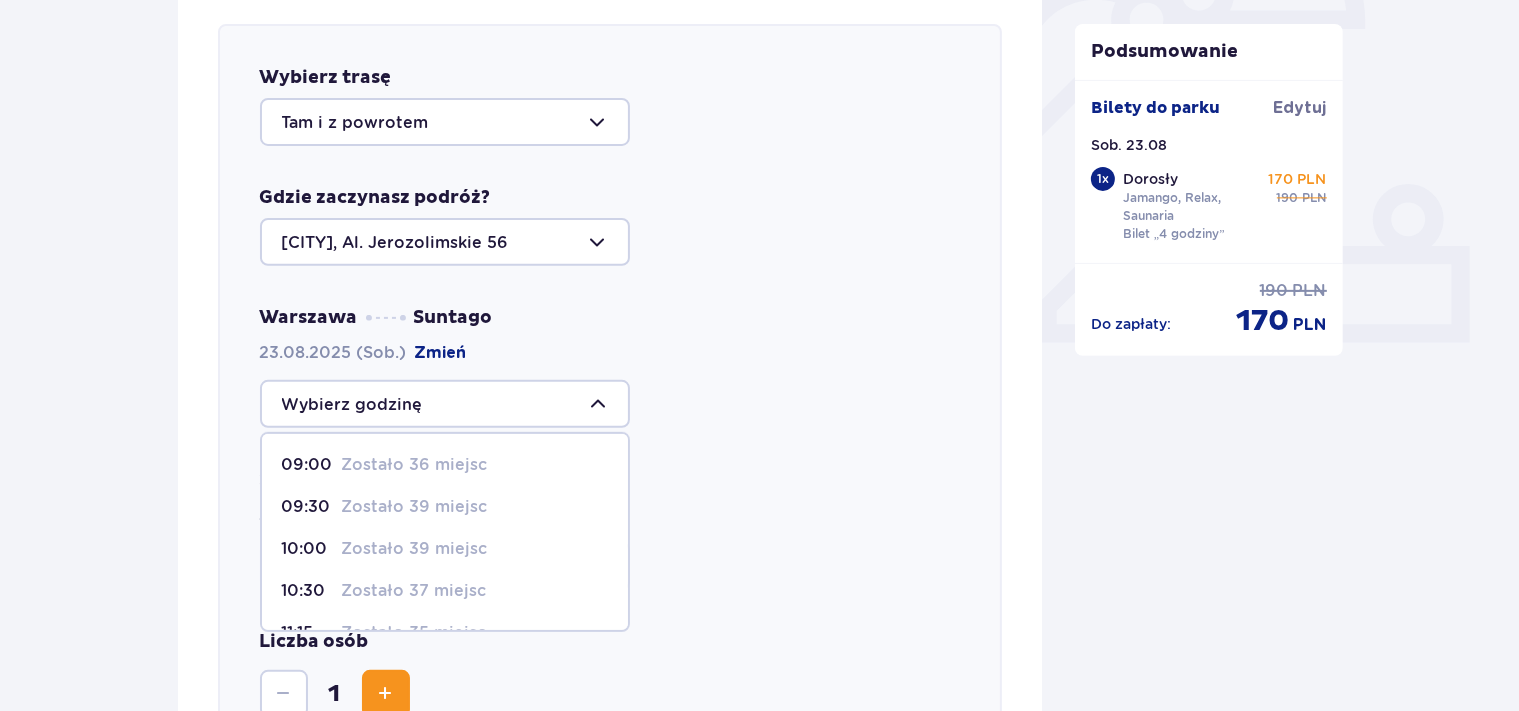 click on "Zostało 36 miejsc" at bounding box center [415, 465] 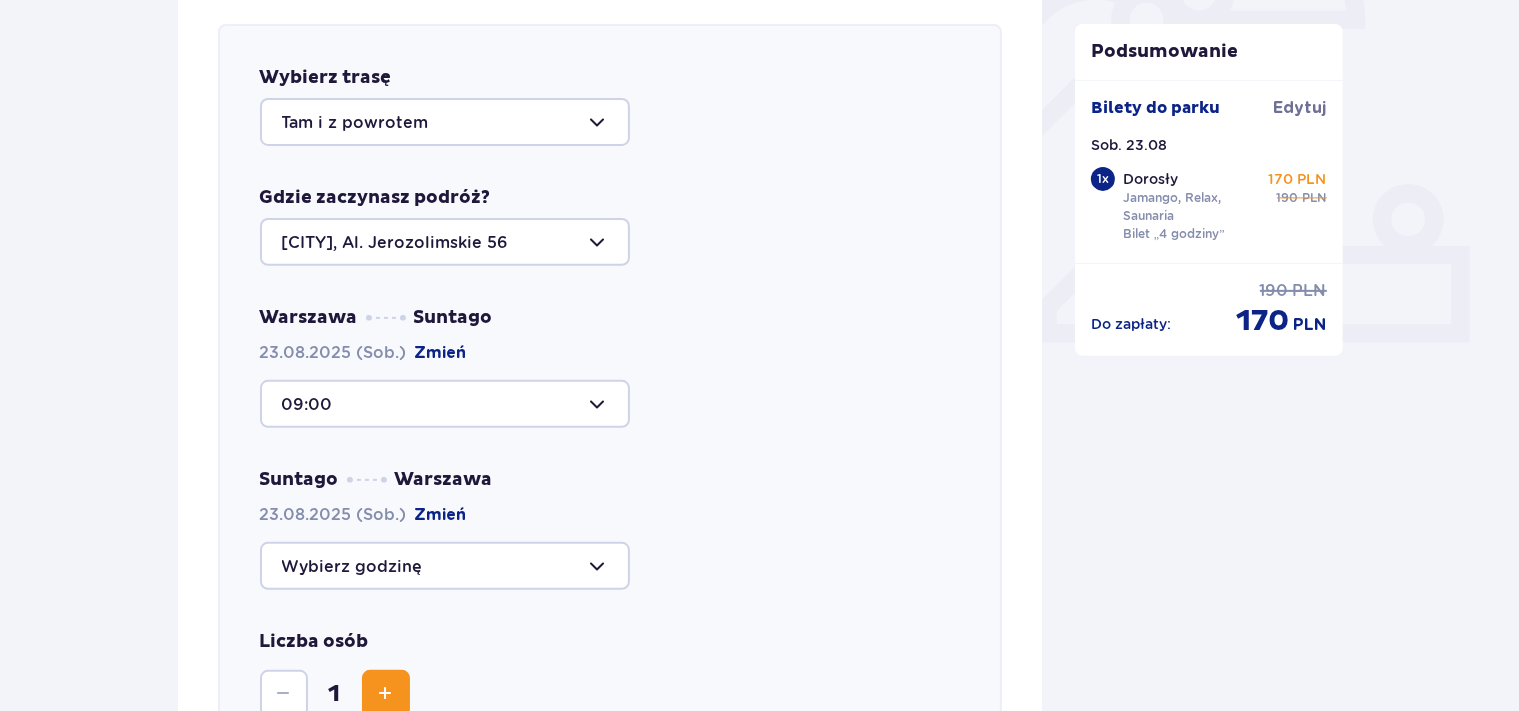 click at bounding box center [445, 566] 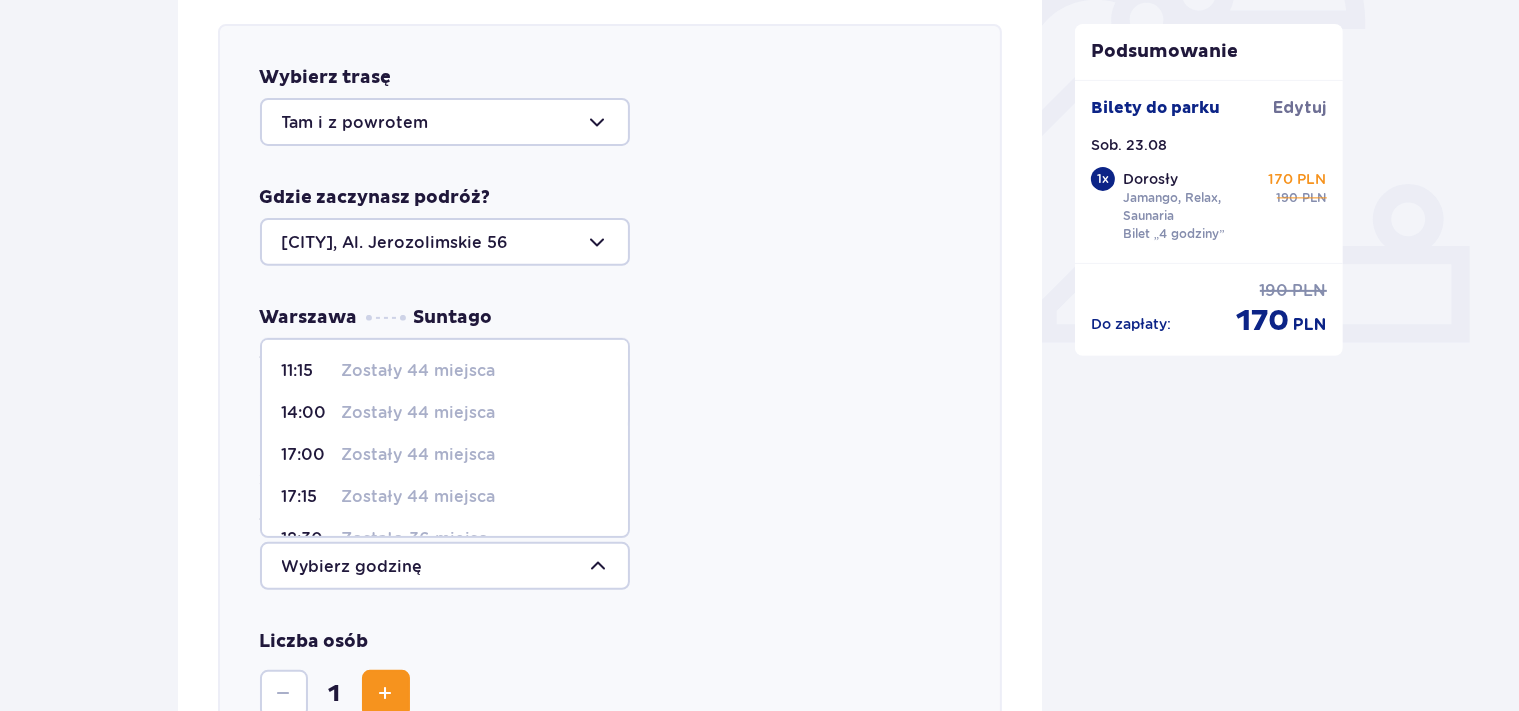 click on "Zostały 44 miejsca" at bounding box center [419, 455] 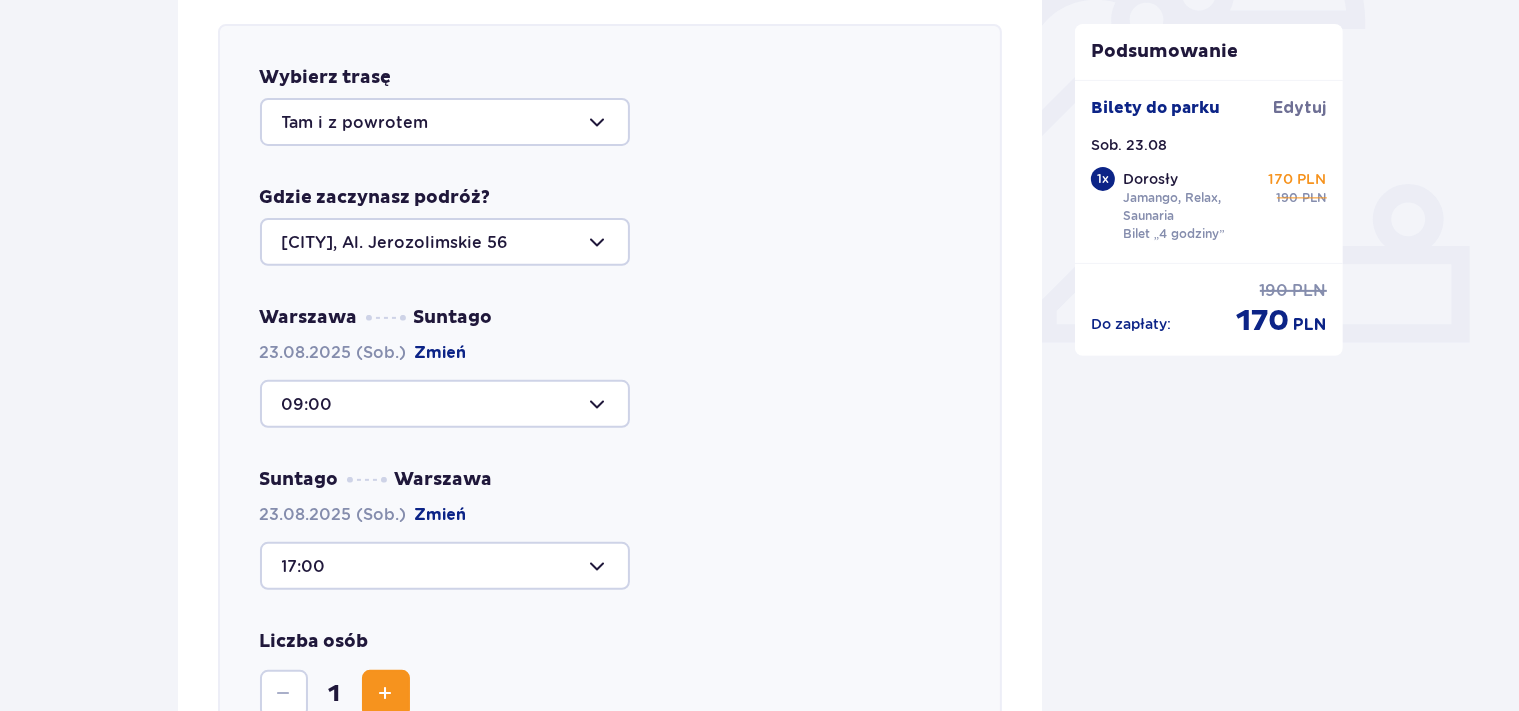 type on "17:00" 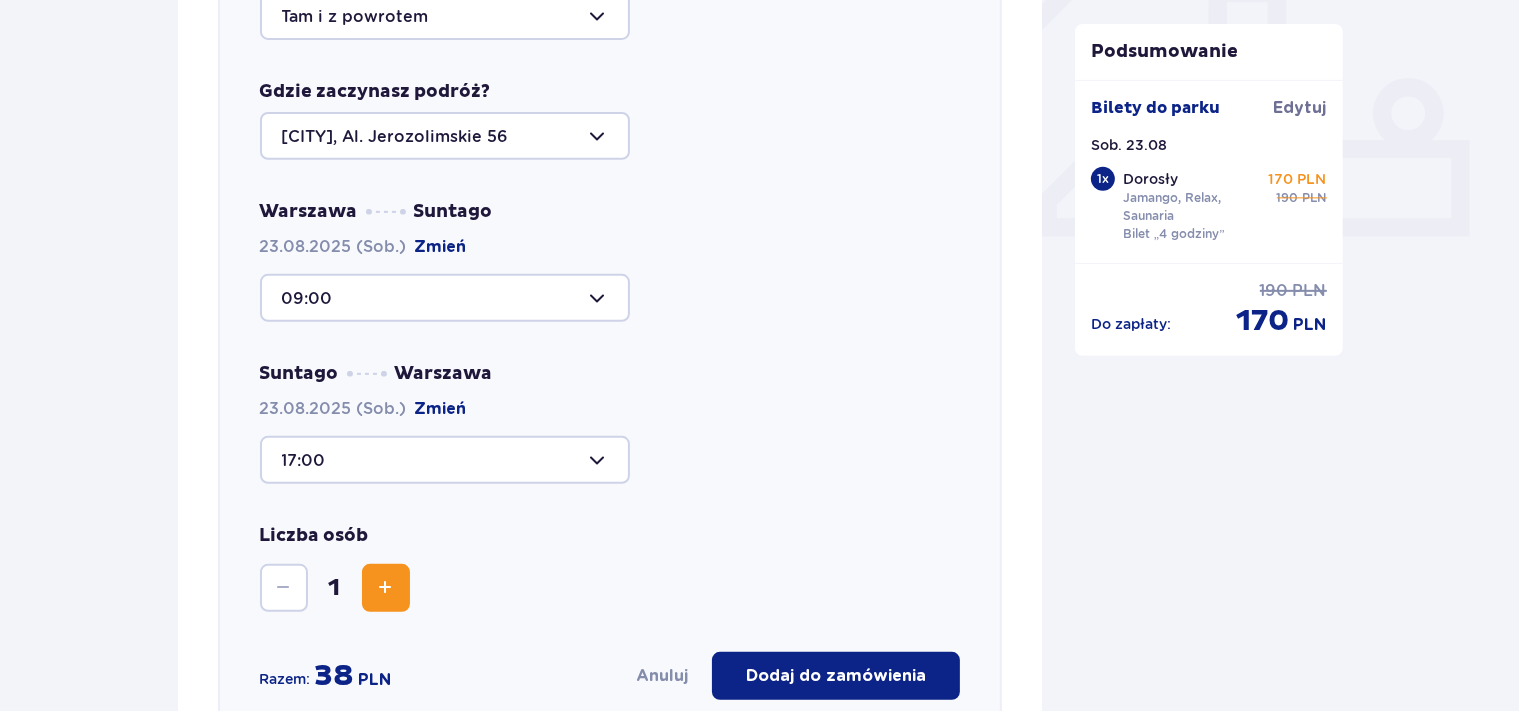scroll, scrollTop: 901, scrollLeft: 0, axis: vertical 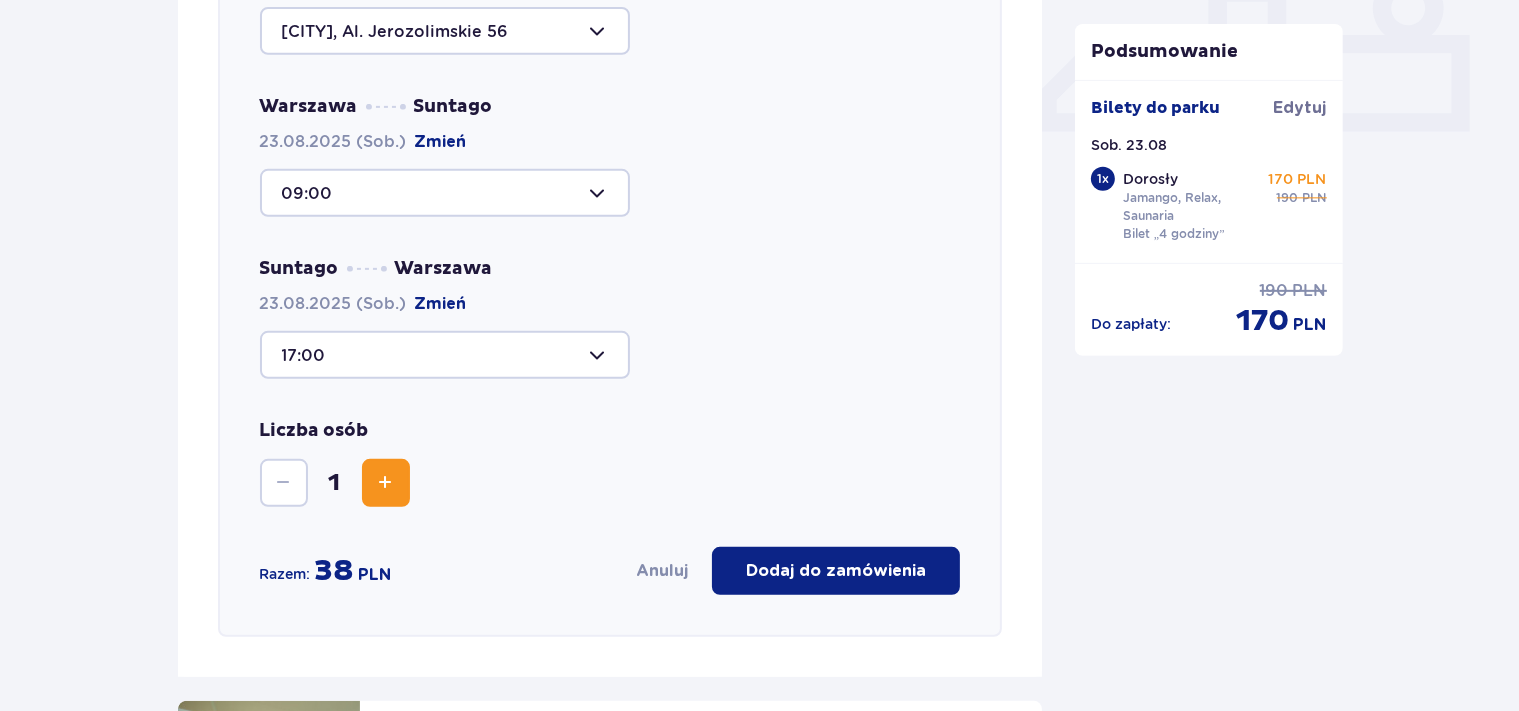 click on "Dodaj do zamówienia" at bounding box center [836, 571] 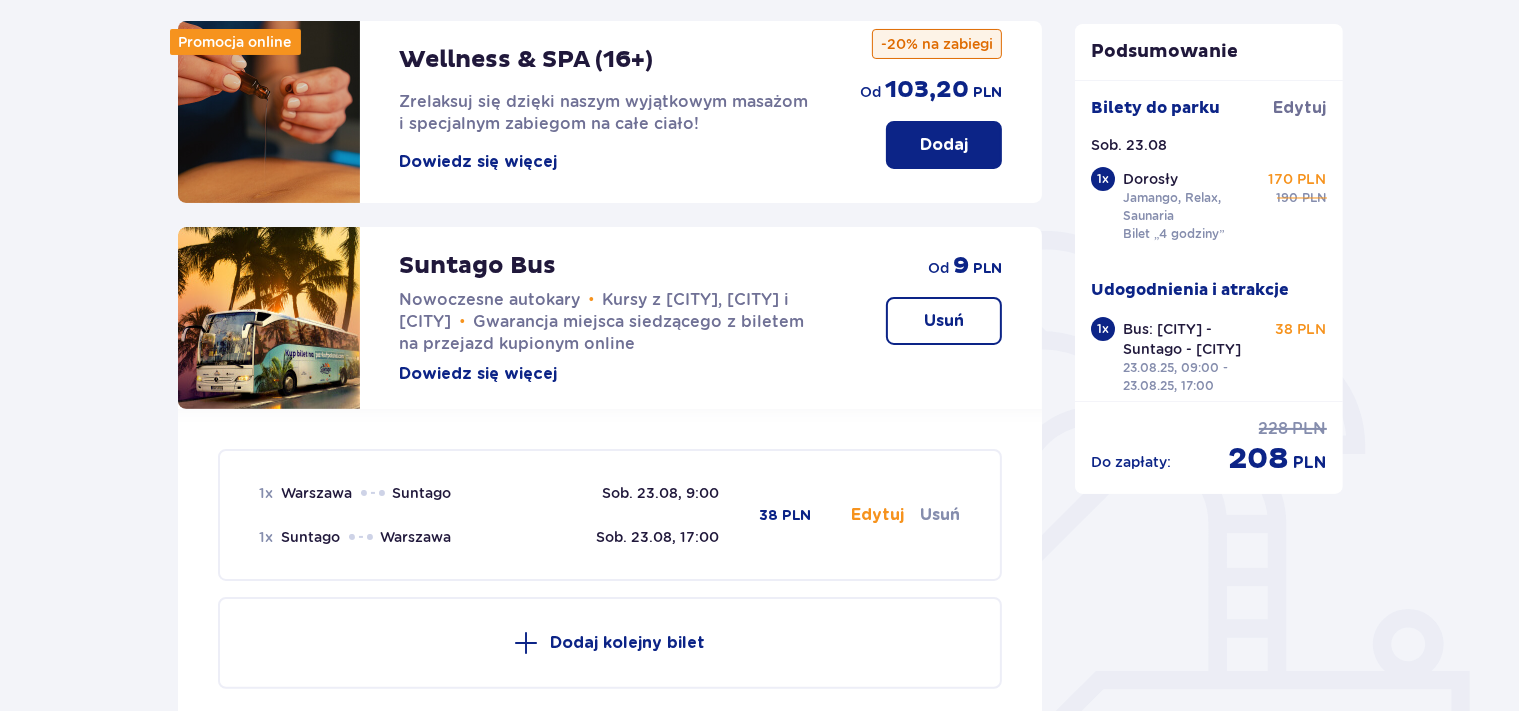 scroll, scrollTop: 268, scrollLeft: 0, axis: vertical 